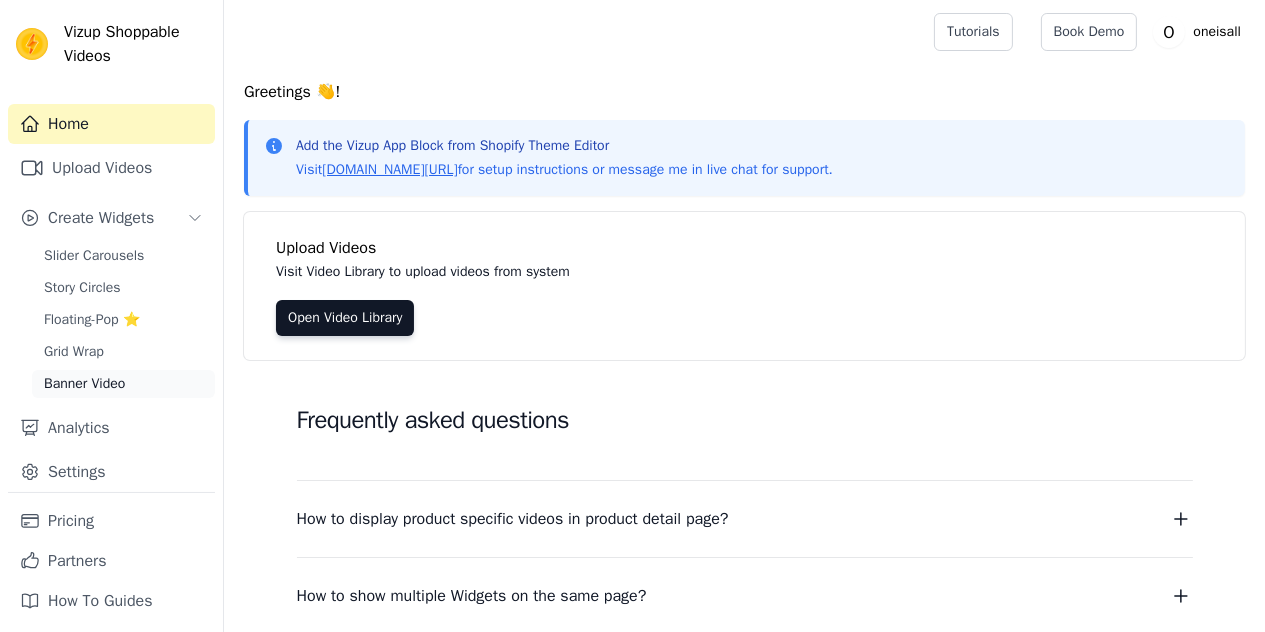 scroll, scrollTop: 0, scrollLeft: 0, axis: both 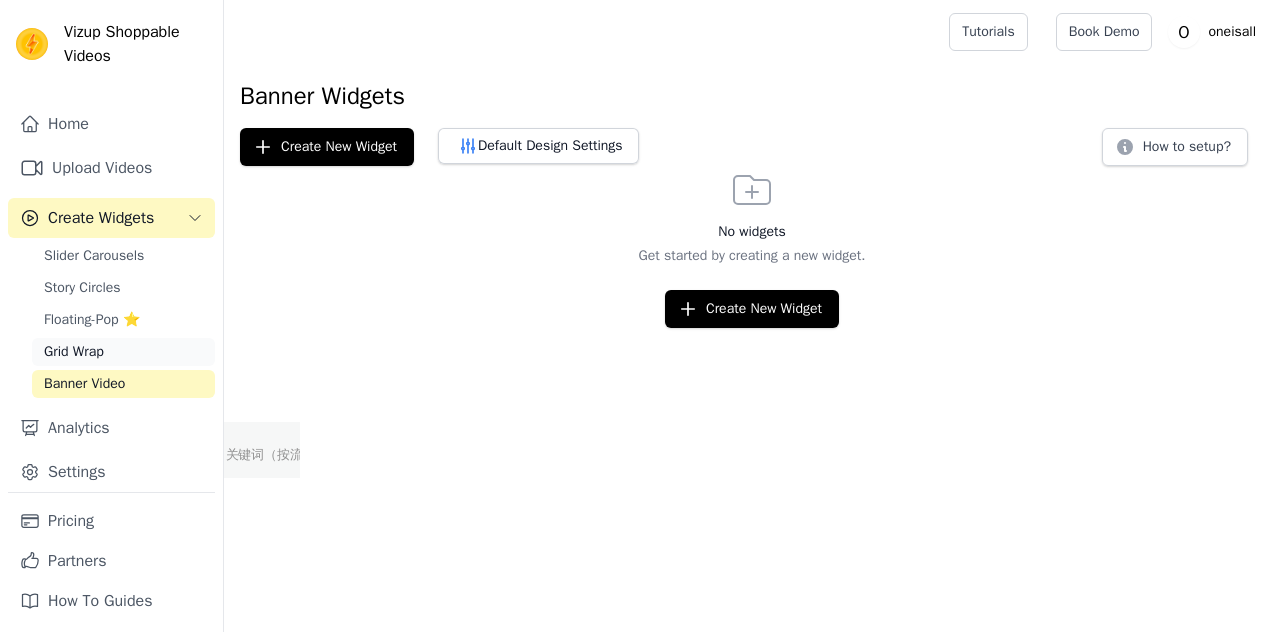 click on "Grid Wrap" at bounding box center [74, 352] 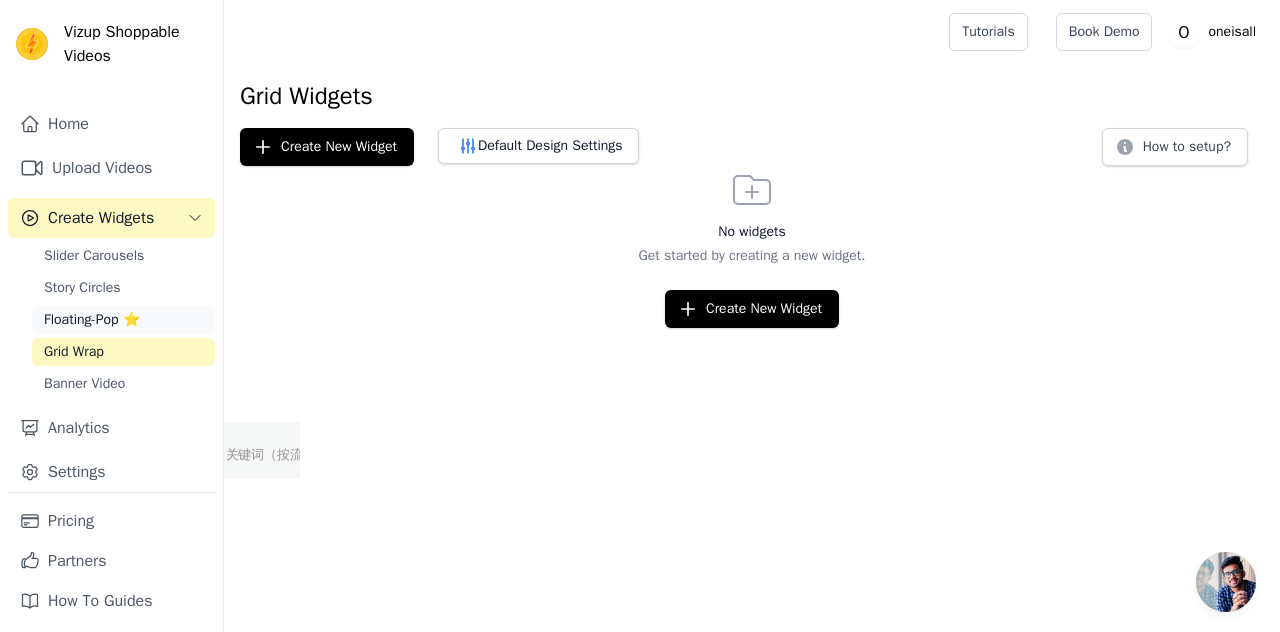 click on "Floating-Pop ⭐" at bounding box center (92, 320) 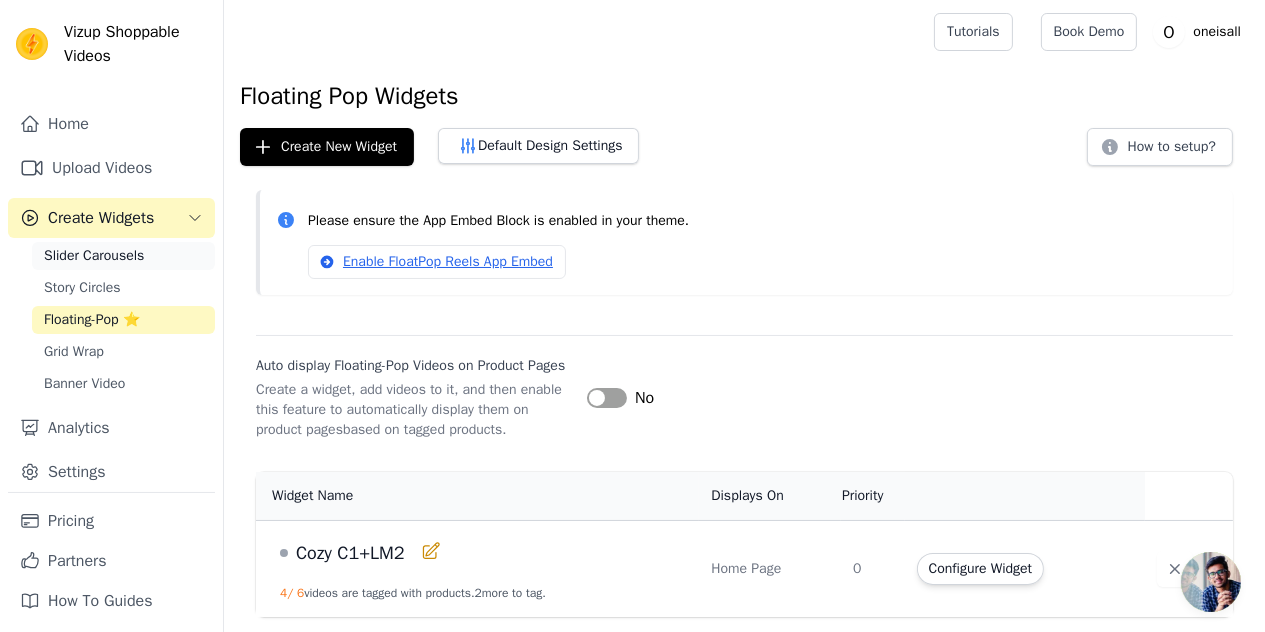 click on "Slider Carousels" at bounding box center [94, 256] 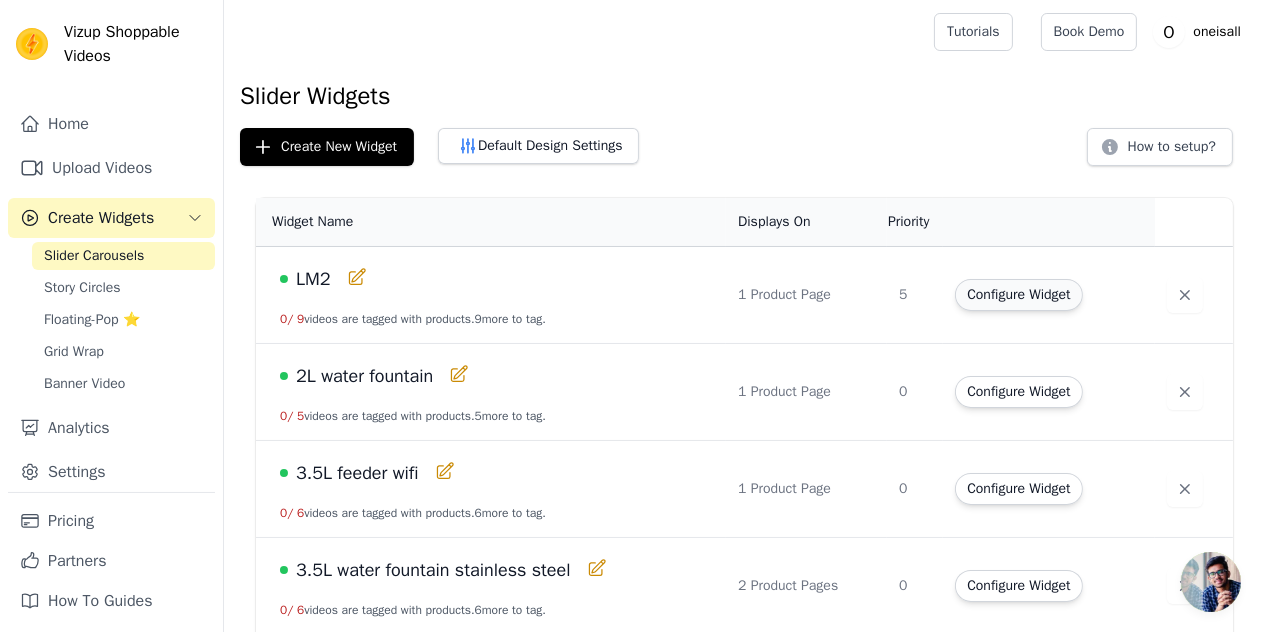 click on "Configure Widget" at bounding box center [1018, 295] 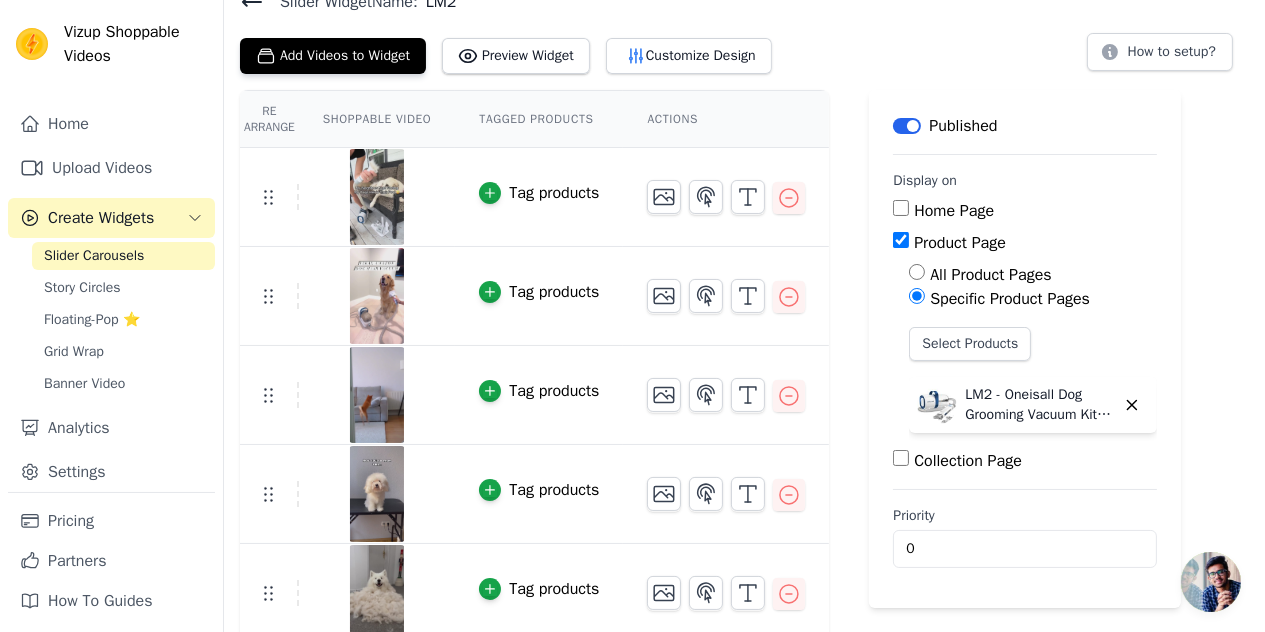 scroll, scrollTop: 200, scrollLeft: 0, axis: vertical 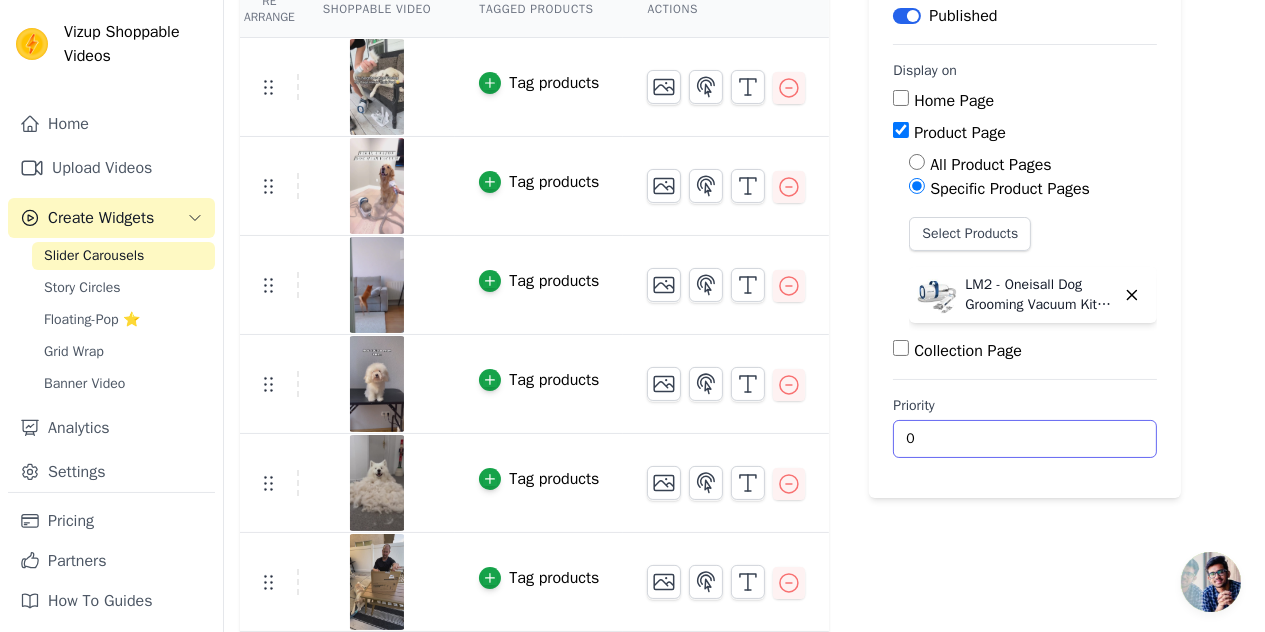 click on "0" at bounding box center [1025, 439] 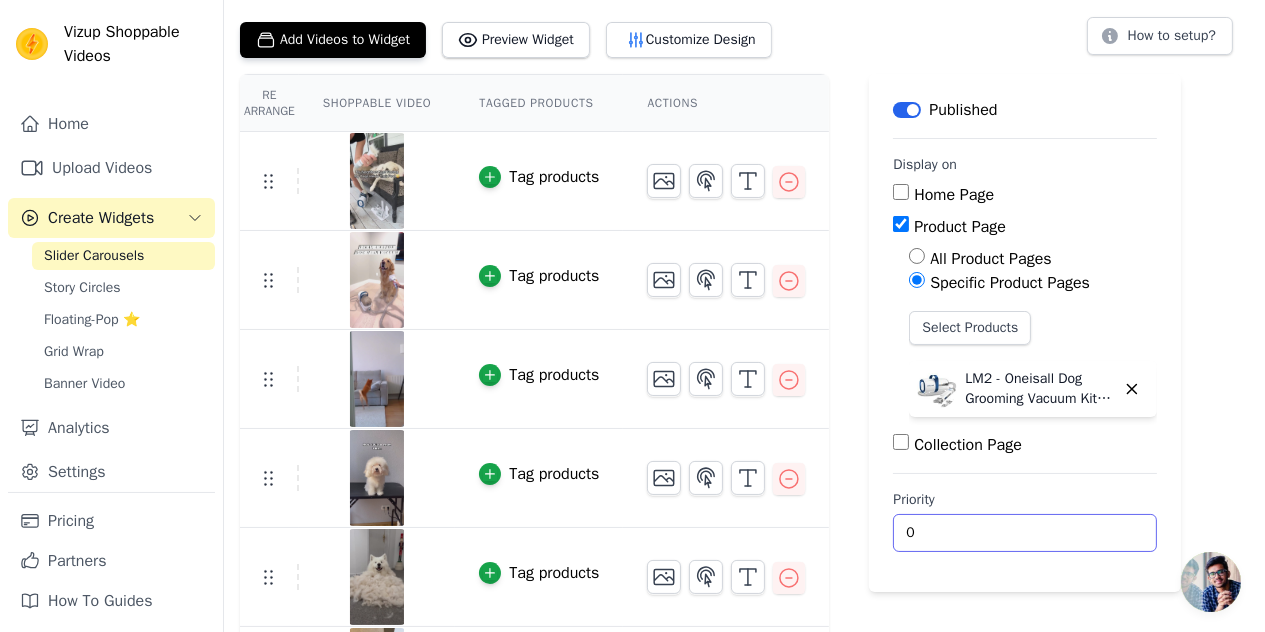 scroll, scrollTop: 0, scrollLeft: 0, axis: both 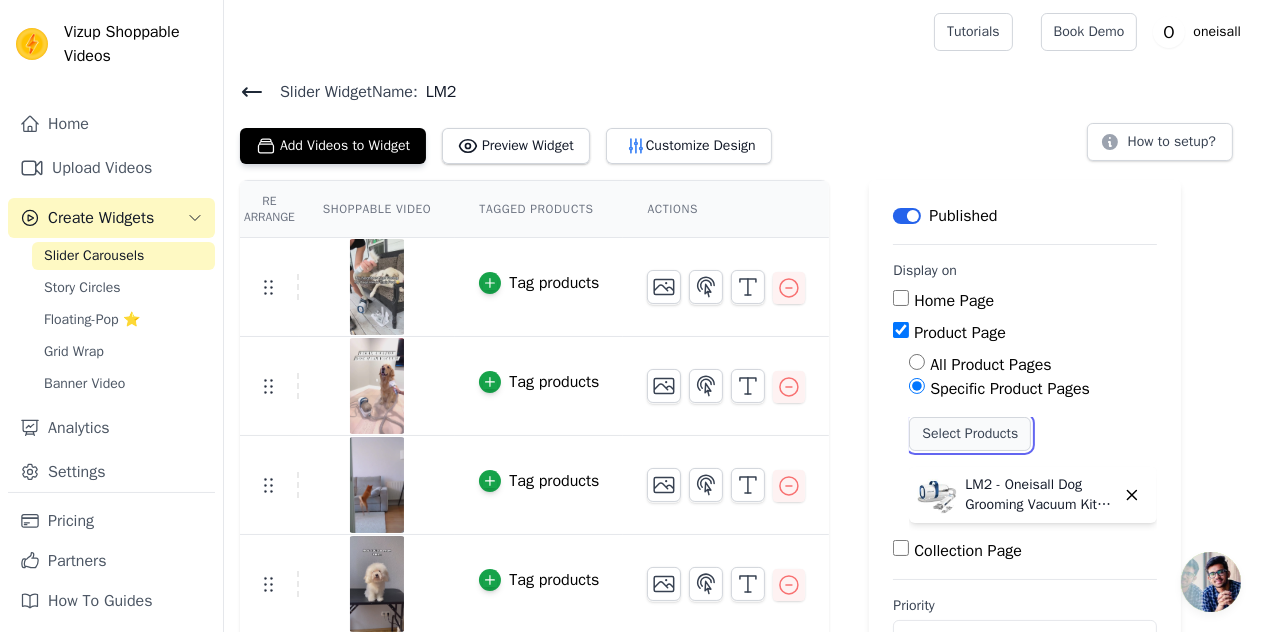 click on "Select Products" at bounding box center (970, 434) 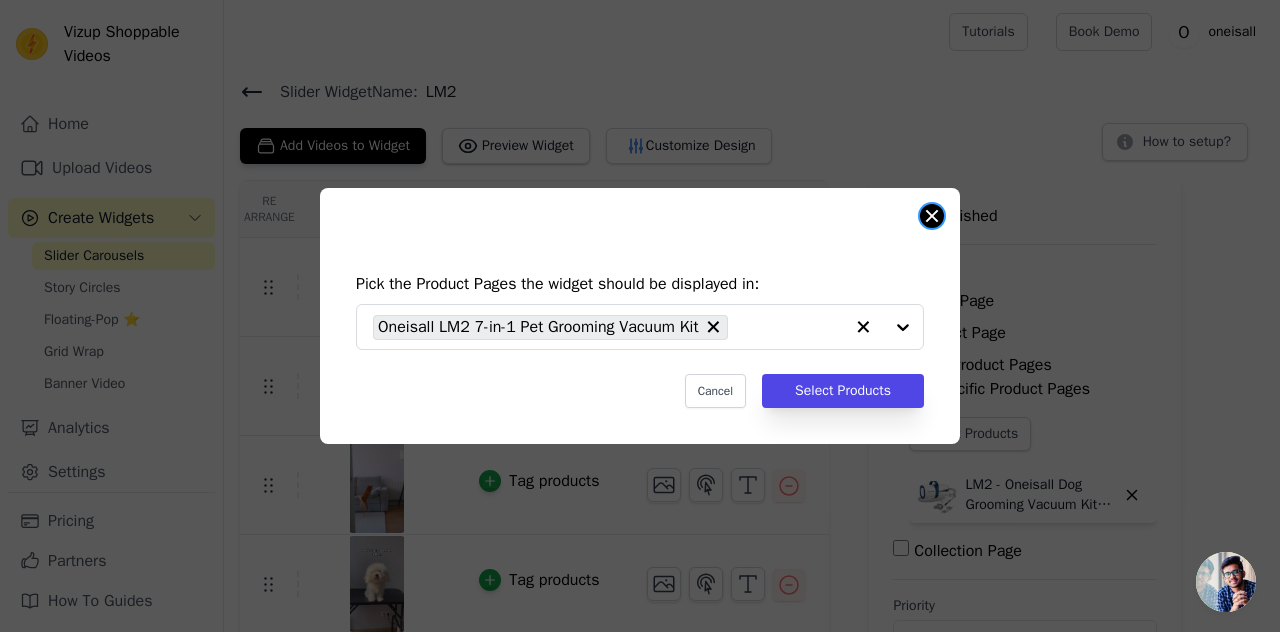 click at bounding box center (932, 216) 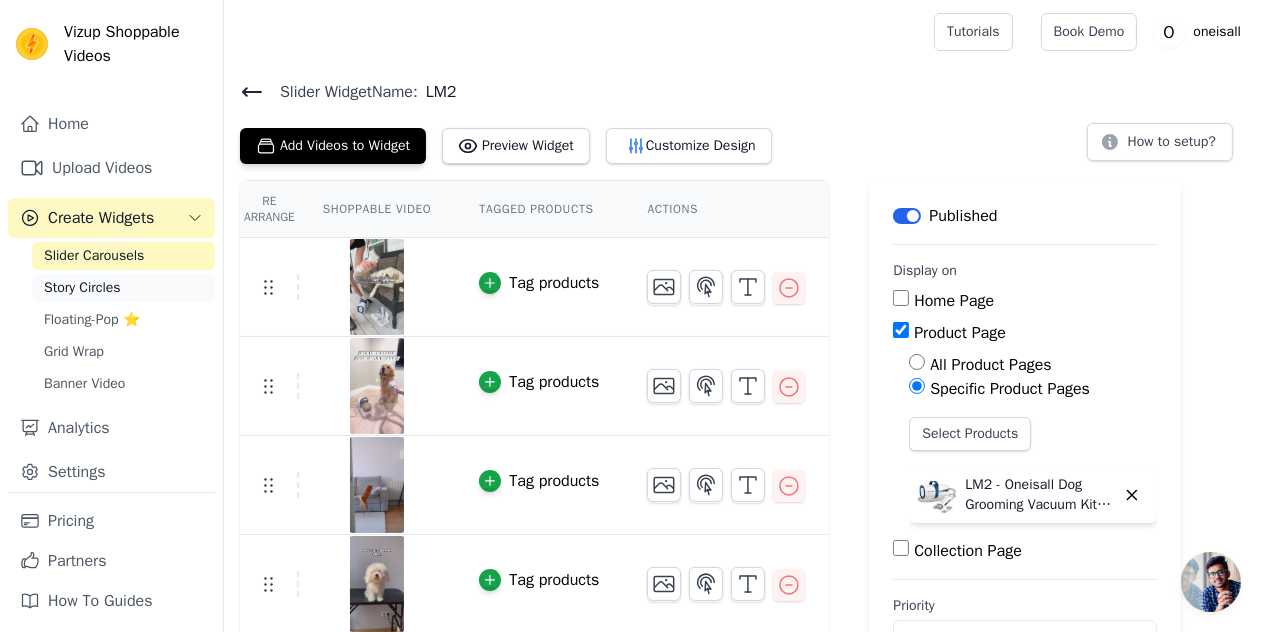 click on "Story Circles" at bounding box center (82, 288) 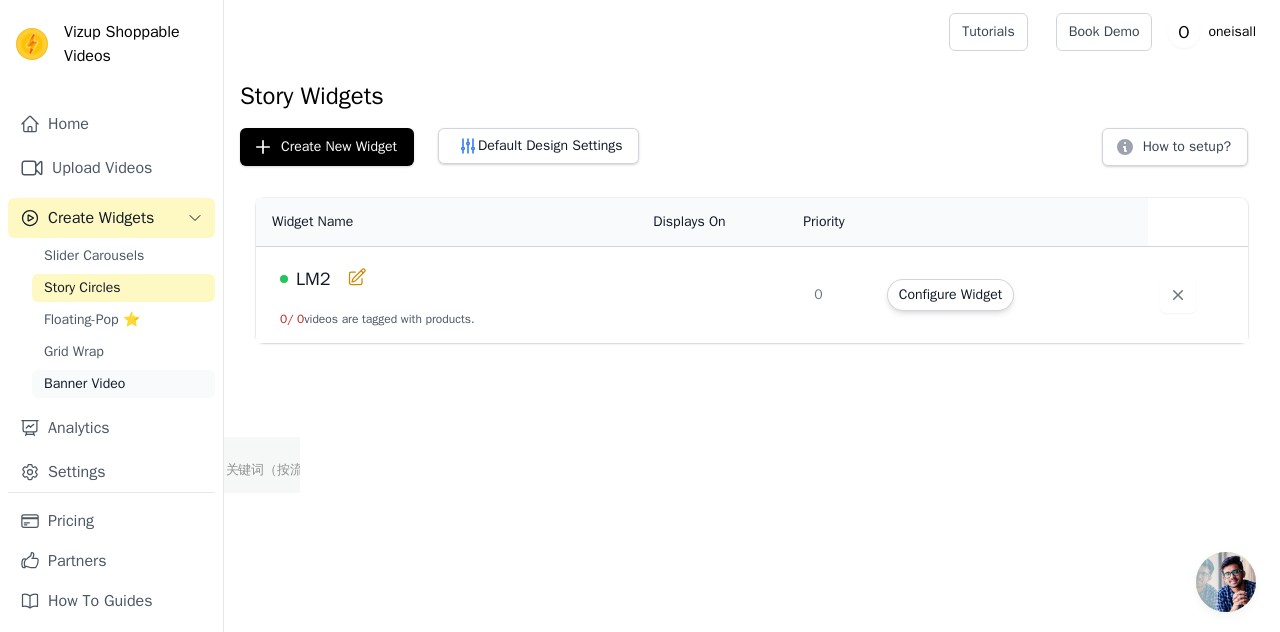 click on "Banner Video" at bounding box center (84, 384) 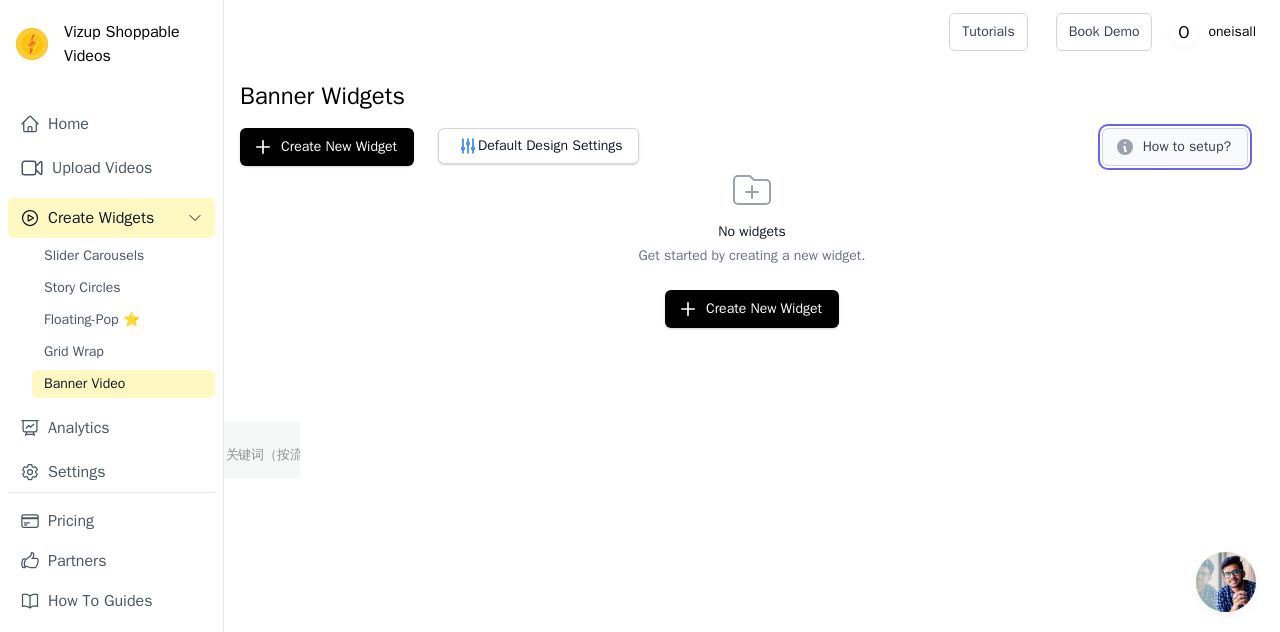 click on "How to setup?" at bounding box center [1175, 147] 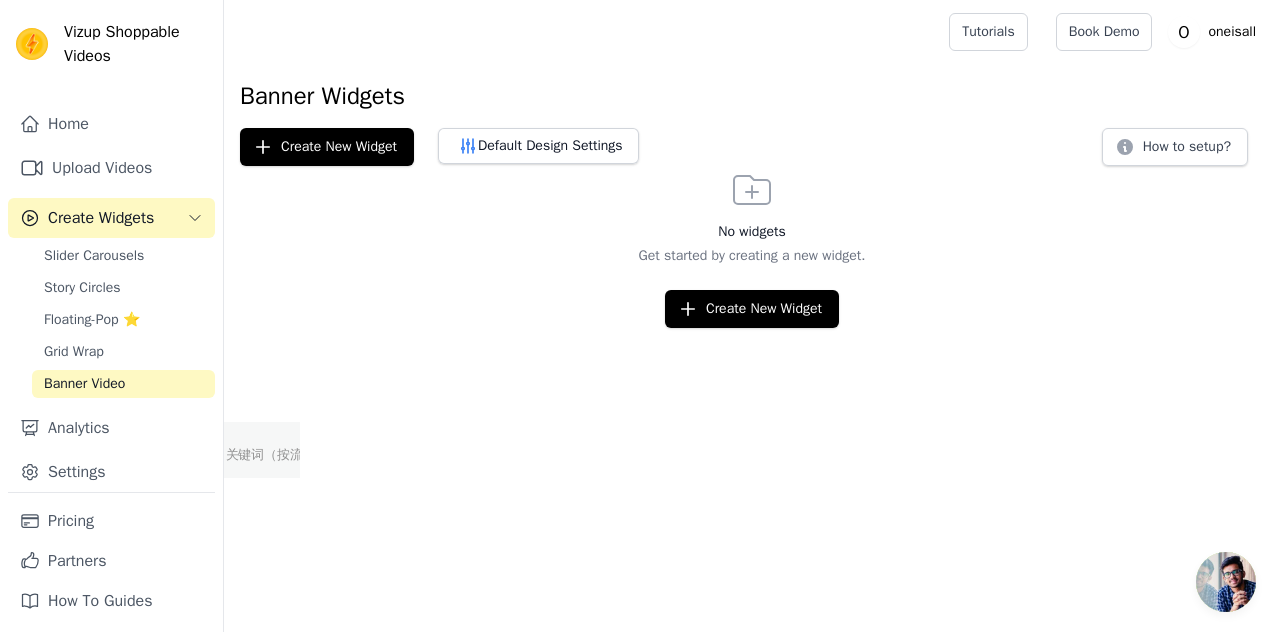 click on "Banner Video" at bounding box center (84, 384) 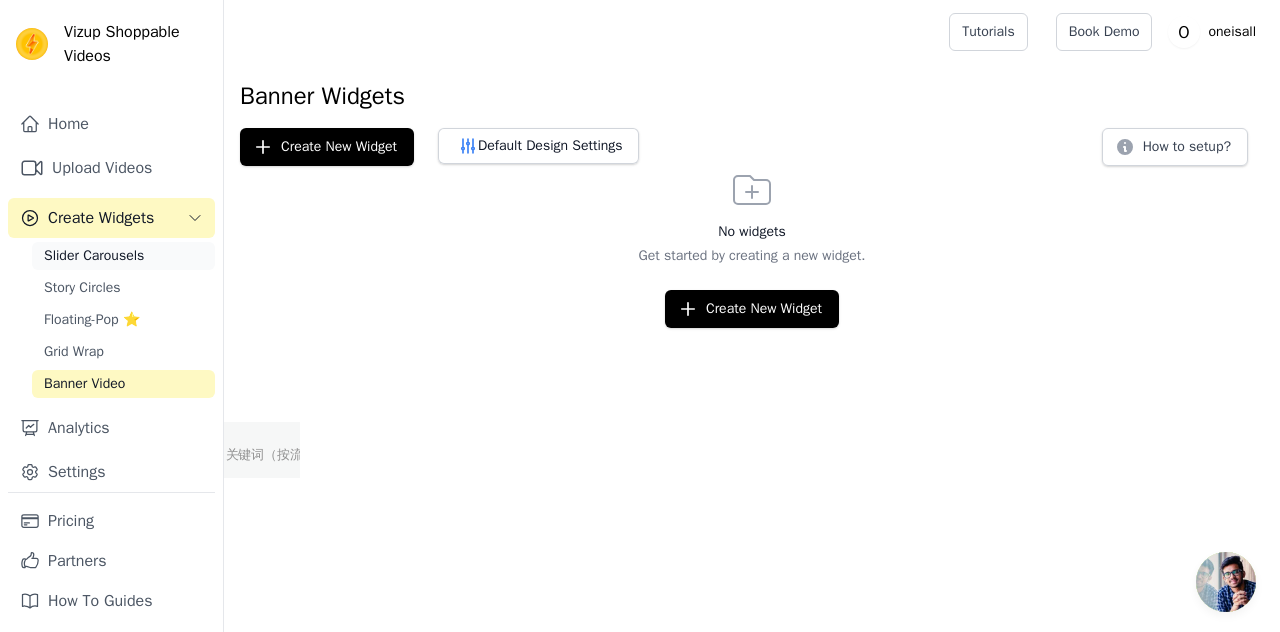 click on "Slider Carousels" at bounding box center [123, 256] 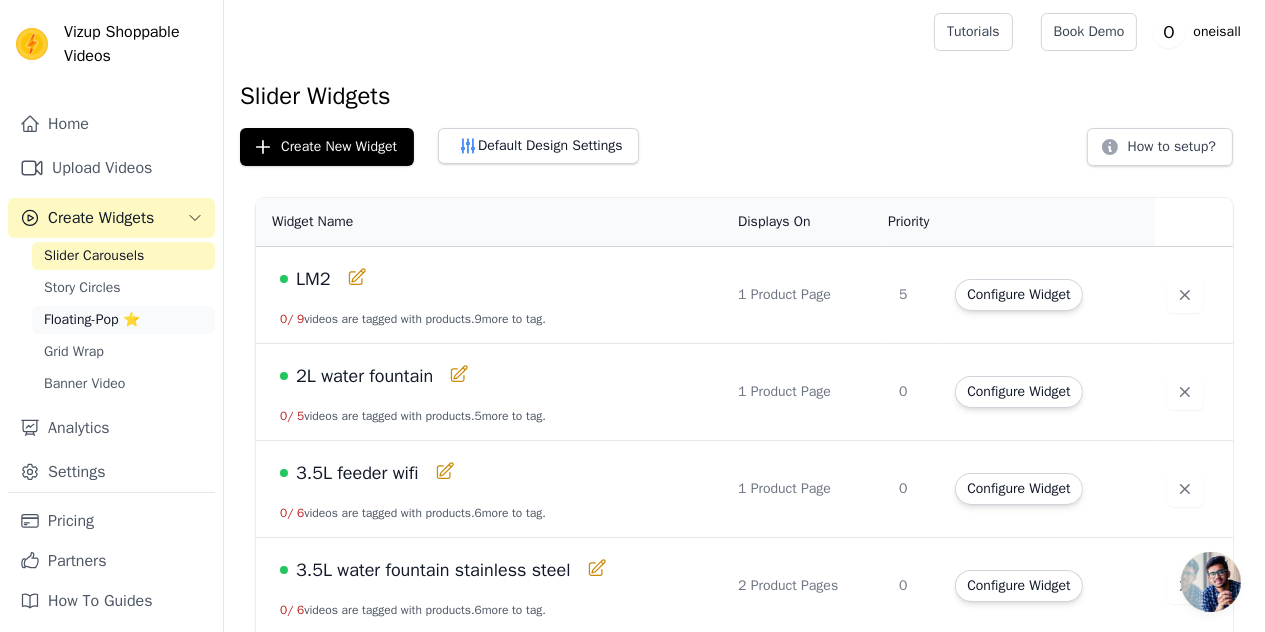 click on "Floating-Pop ⭐" at bounding box center [92, 320] 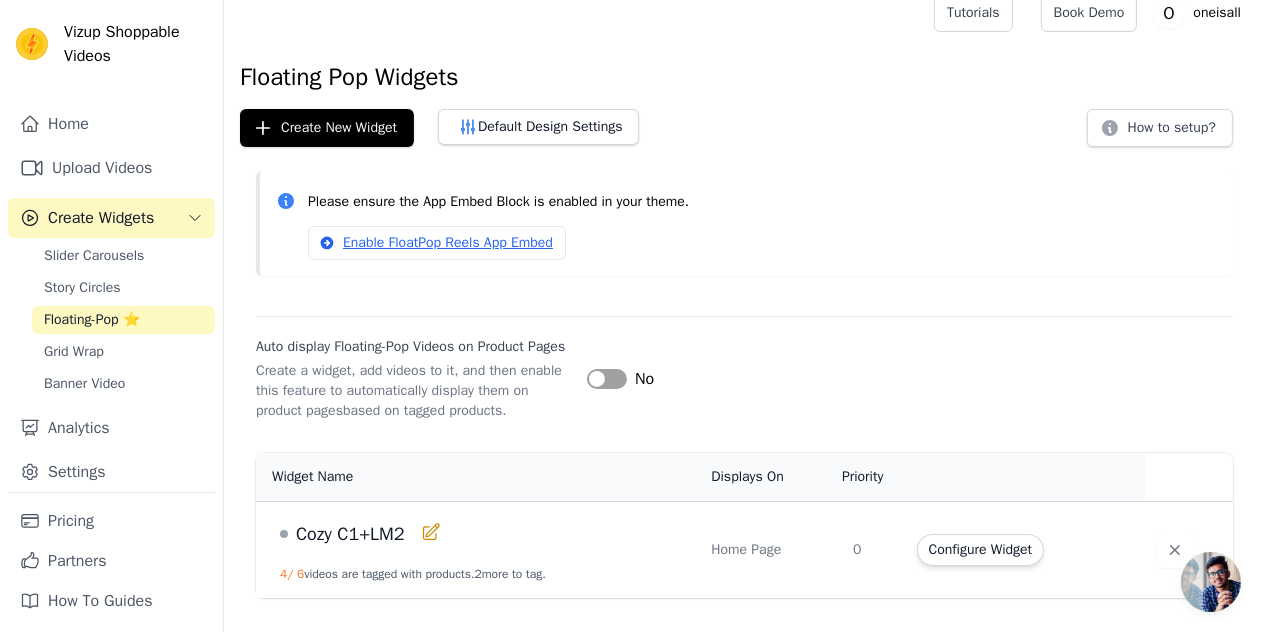 scroll, scrollTop: 29, scrollLeft: 0, axis: vertical 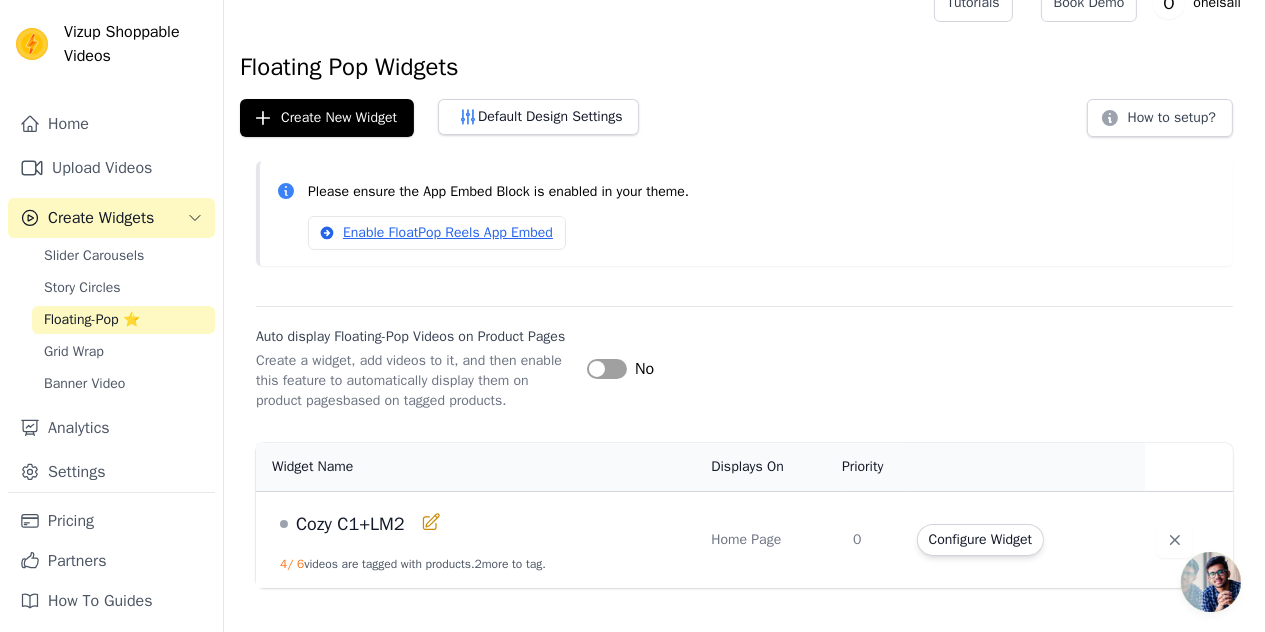 click on "Configure Widget" at bounding box center (980, 540) 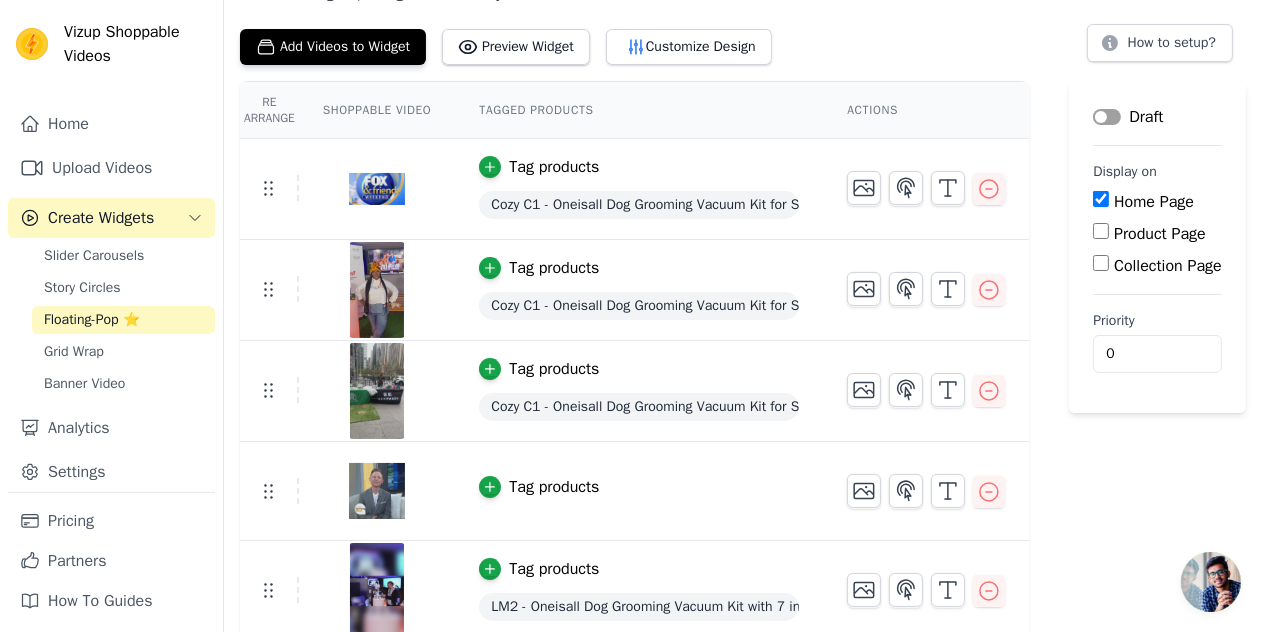 scroll, scrollTop: 100, scrollLeft: 0, axis: vertical 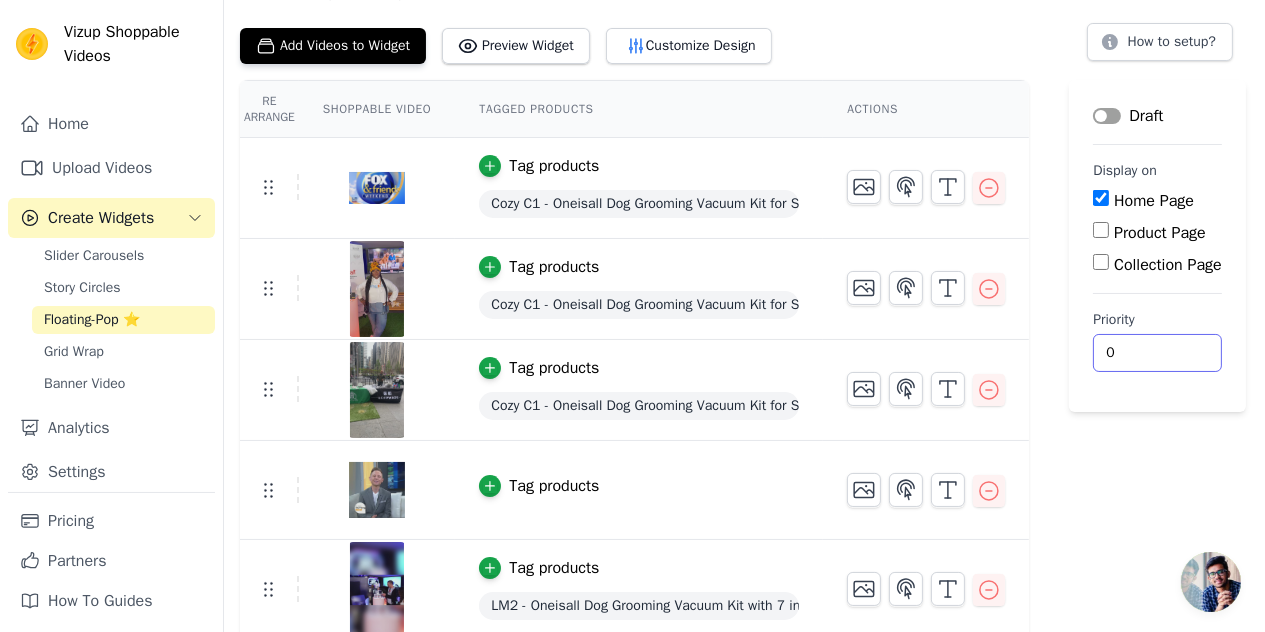 click on "0" at bounding box center (1157, 353) 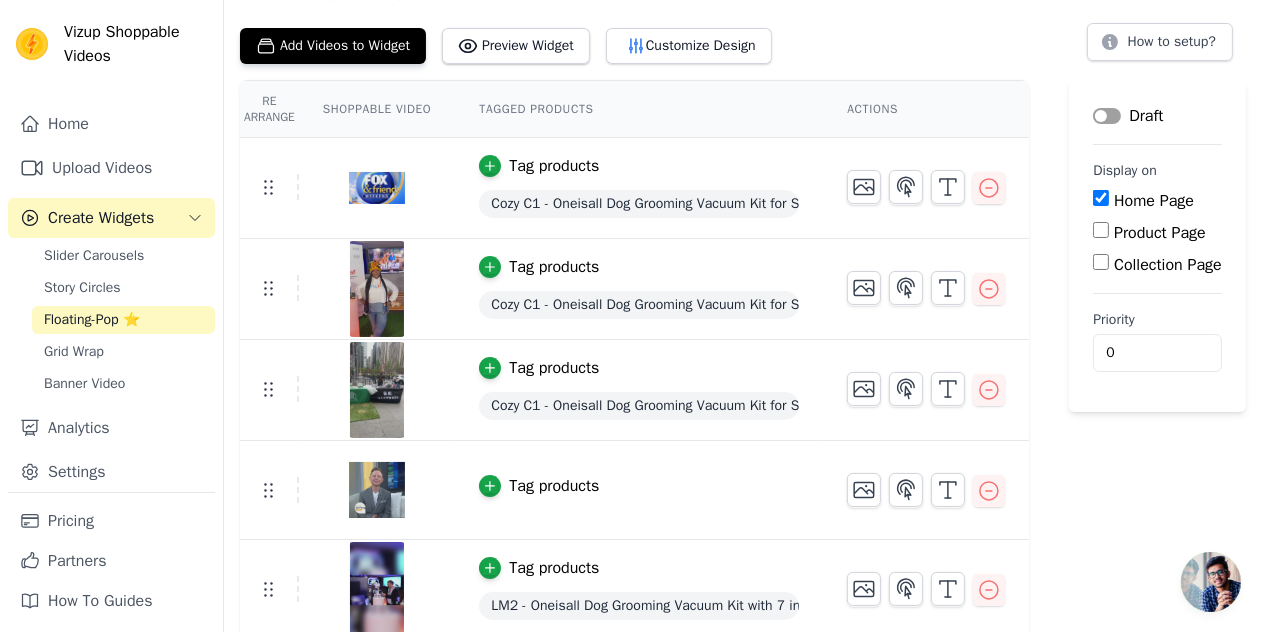 click on "Collection Page" at bounding box center (1168, 265) 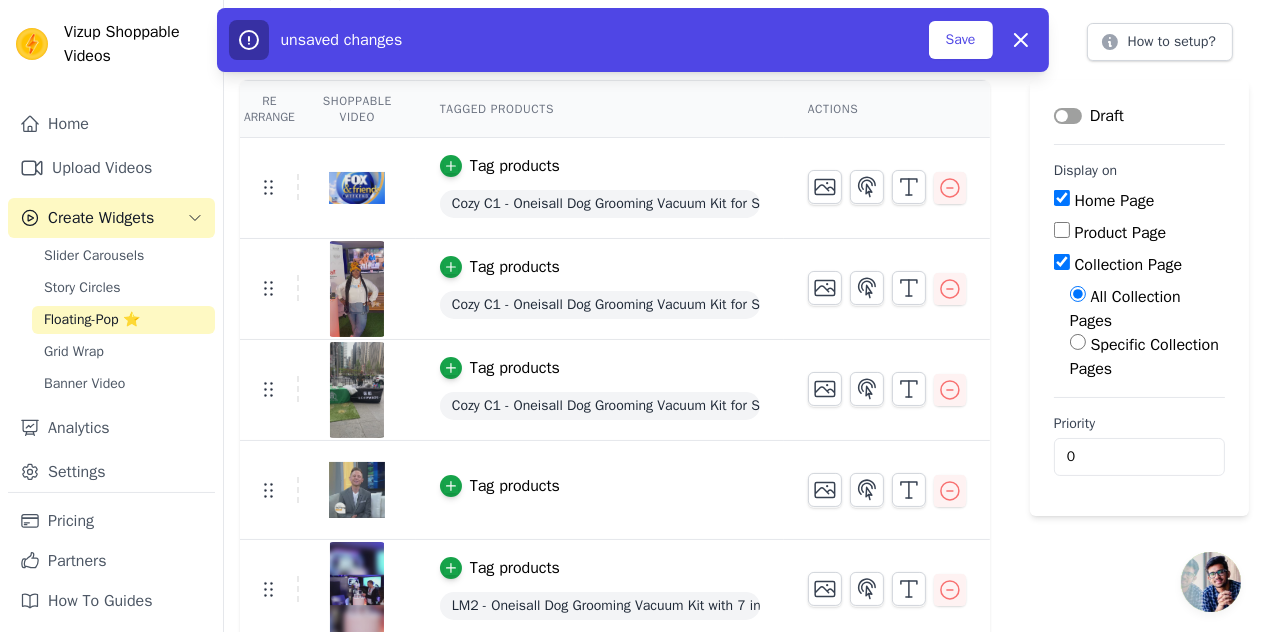 click on "Specific Collection Pages" at bounding box center [1078, 342] 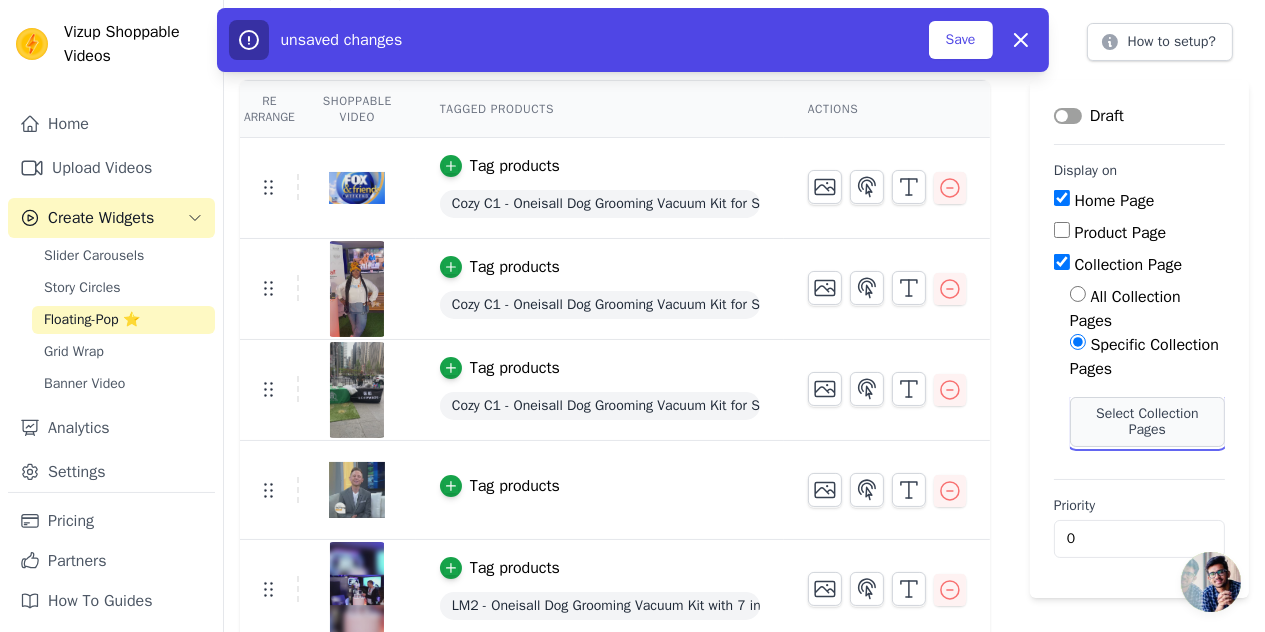 click on "Select Collection Pages" at bounding box center (1147, 422) 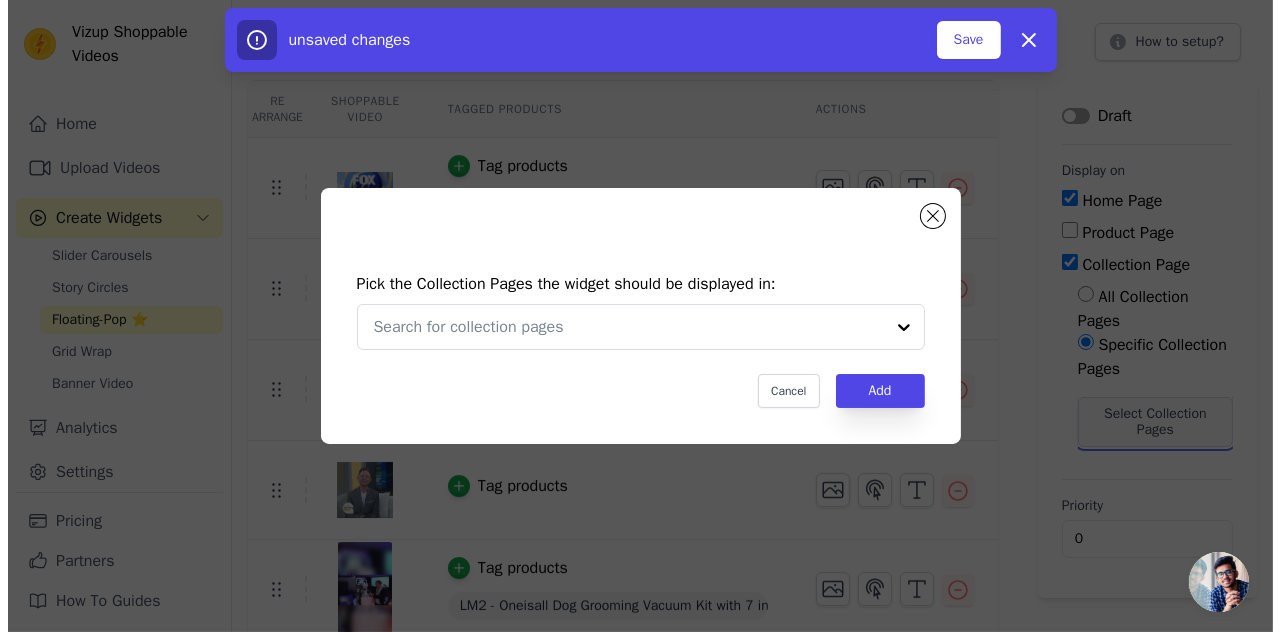 scroll, scrollTop: 0, scrollLeft: 0, axis: both 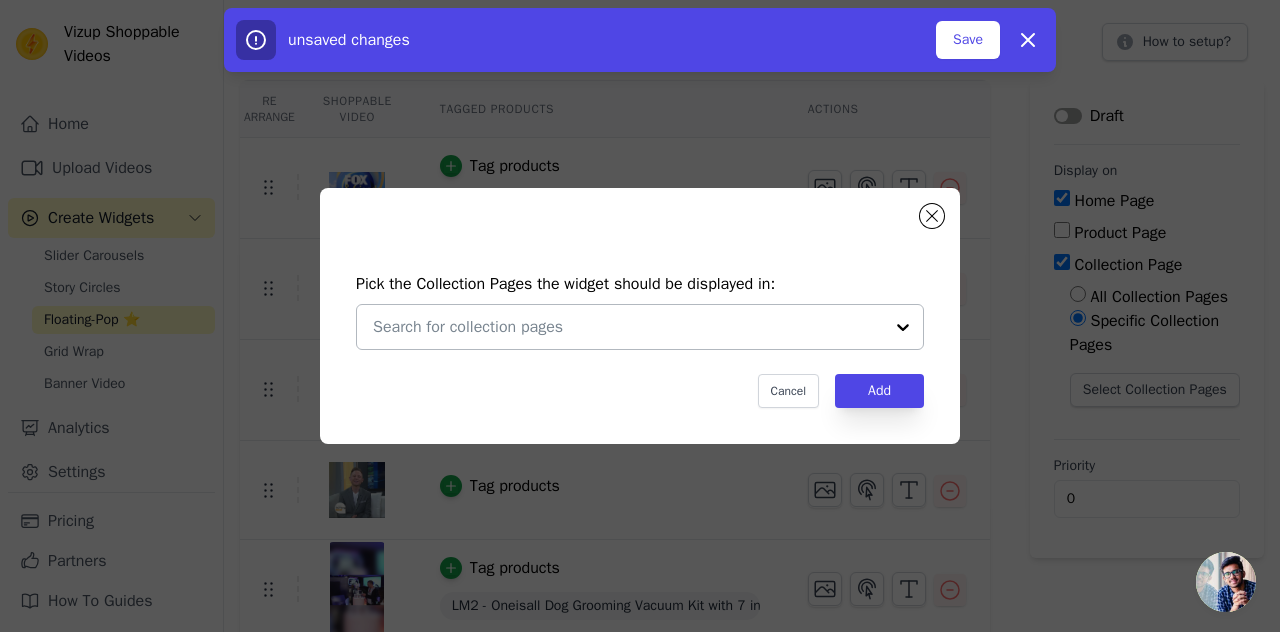 click at bounding box center (628, 327) 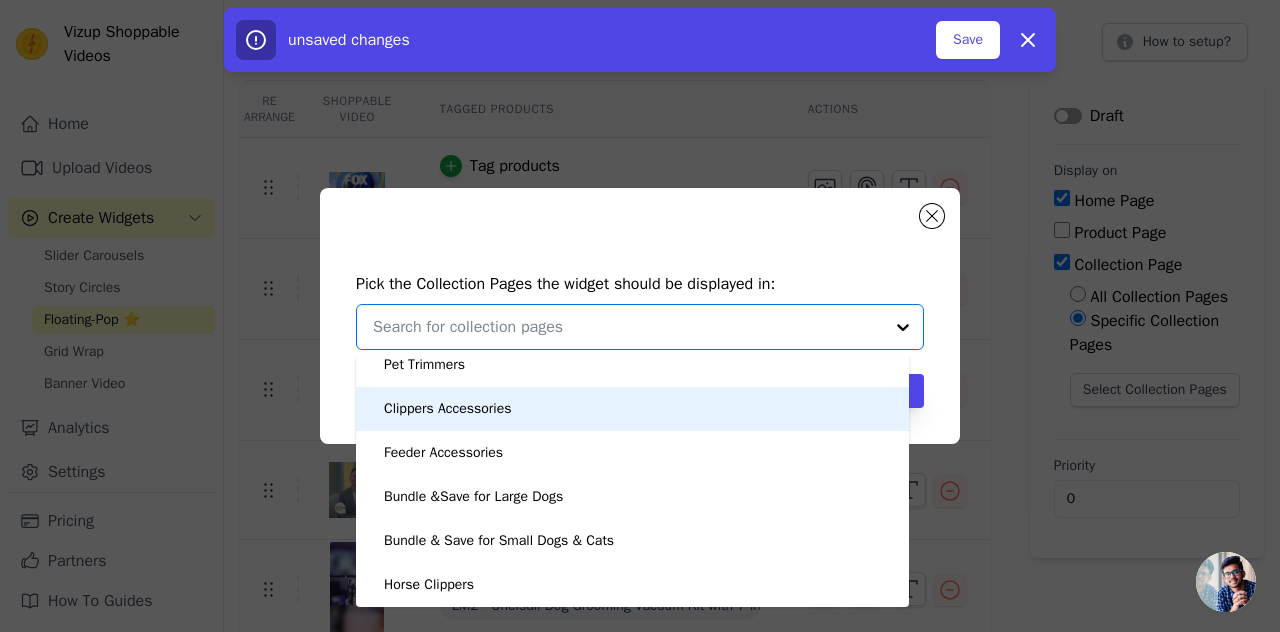 scroll, scrollTop: 616, scrollLeft: 0, axis: vertical 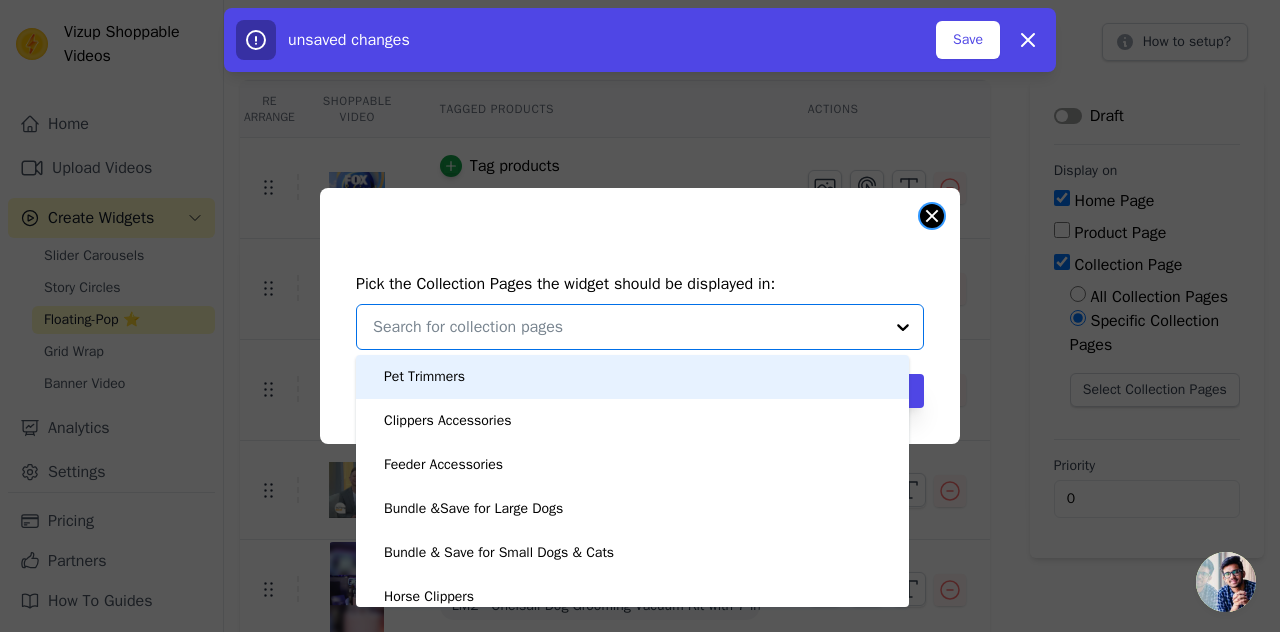 click at bounding box center (932, 216) 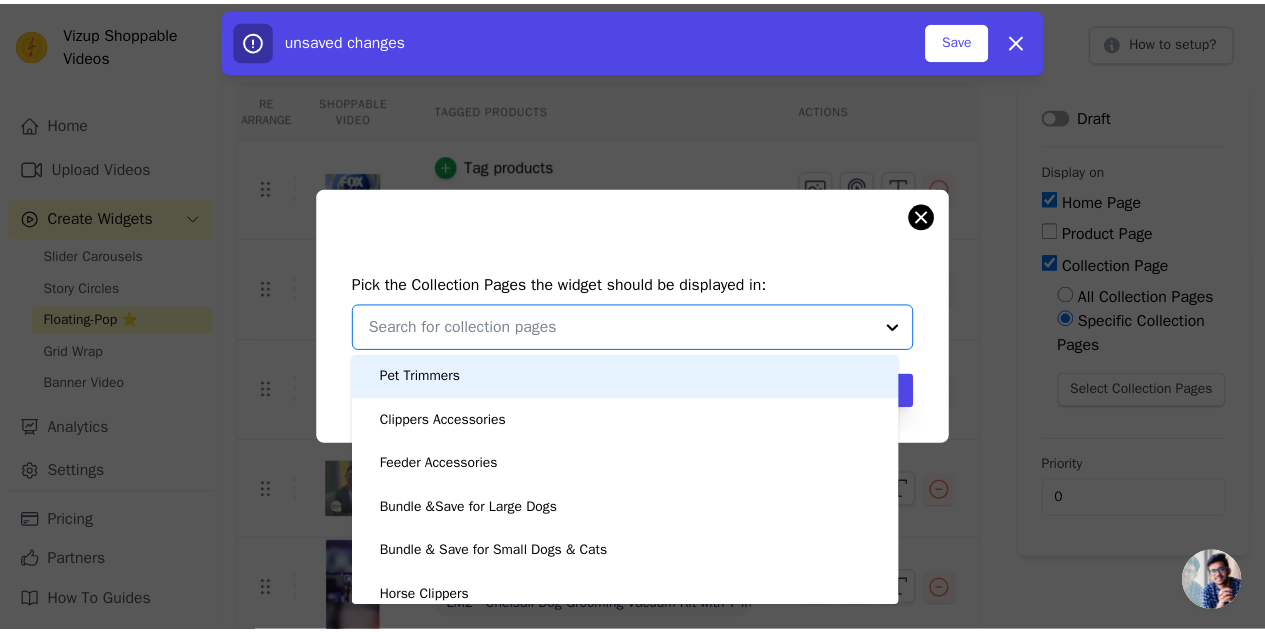 scroll, scrollTop: 100, scrollLeft: 0, axis: vertical 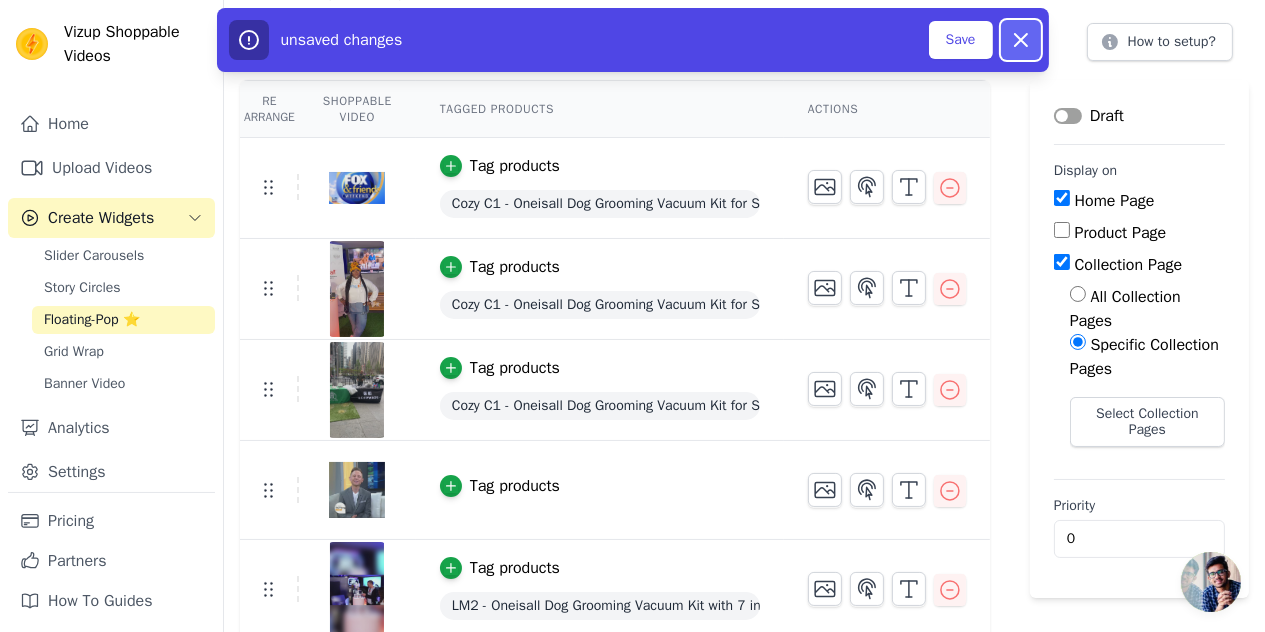 click 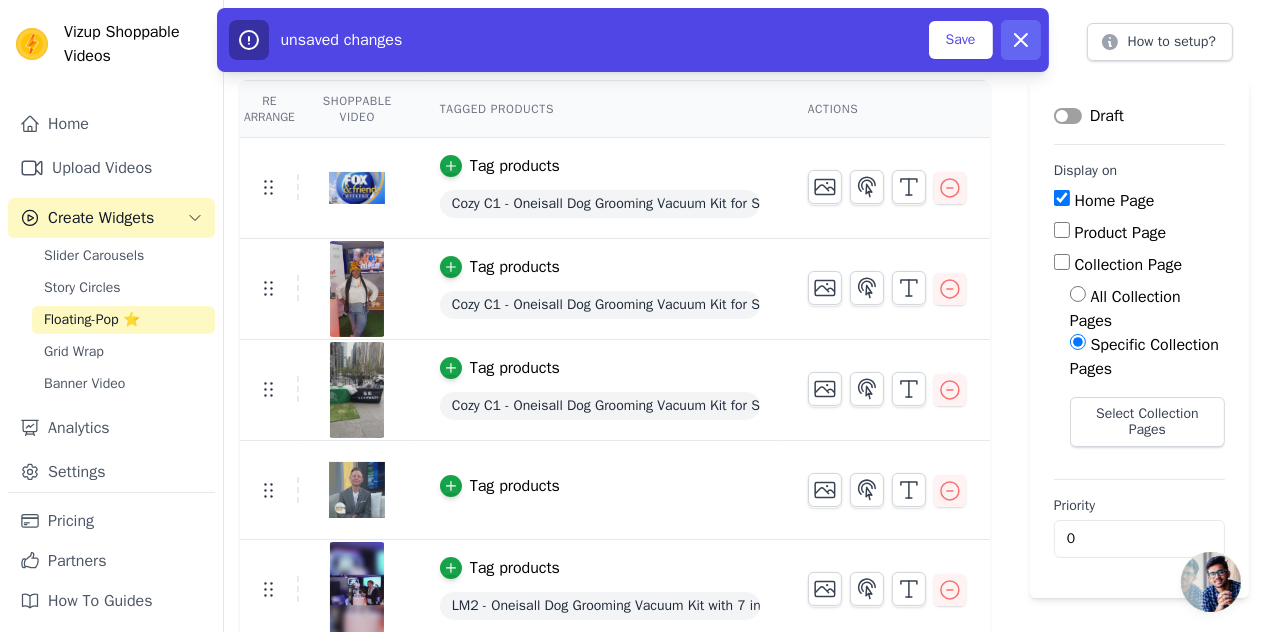 checkbox on "false" 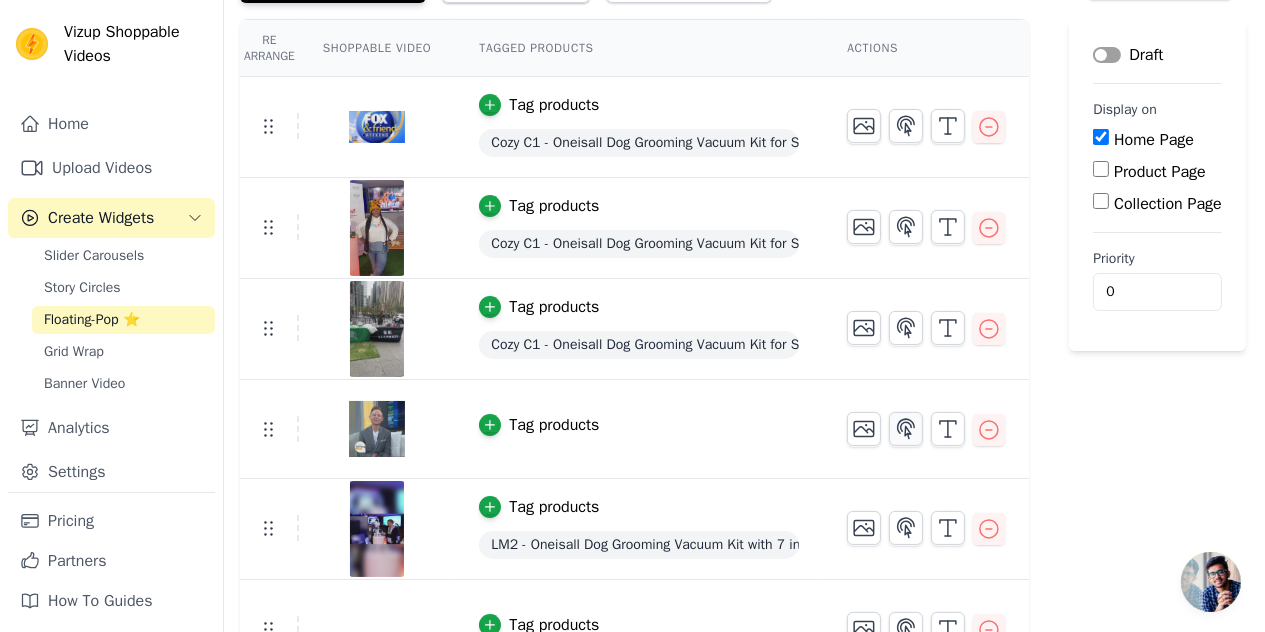 scroll, scrollTop: 204, scrollLeft: 0, axis: vertical 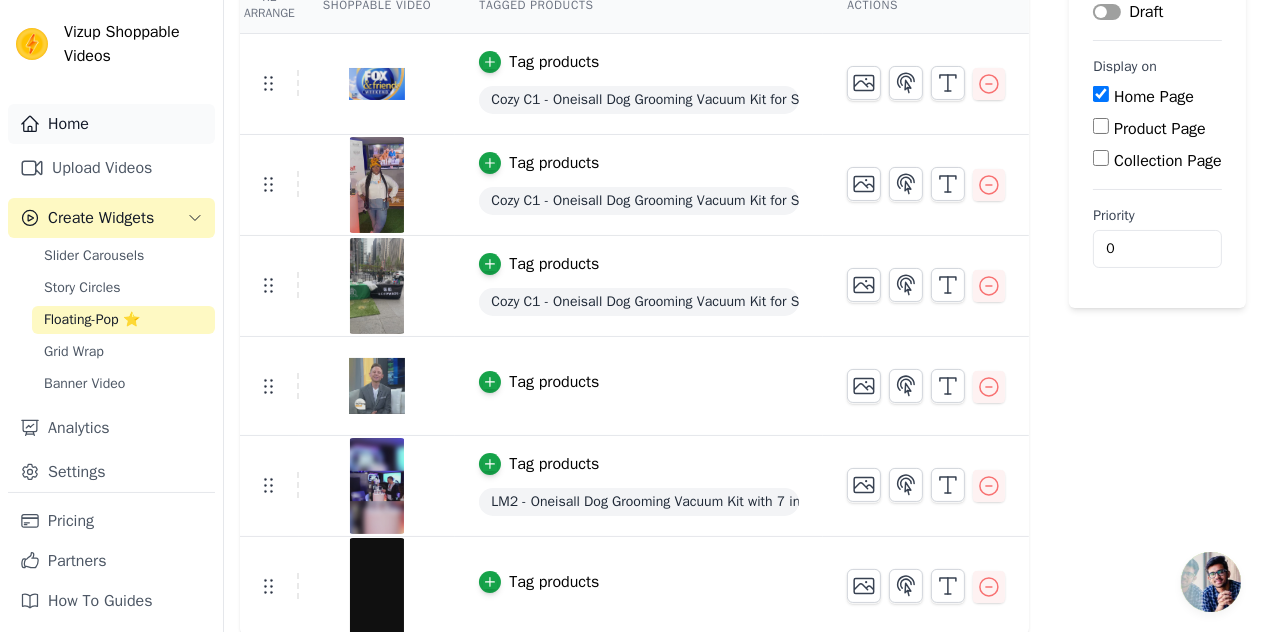 click on "Home" at bounding box center [111, 124] 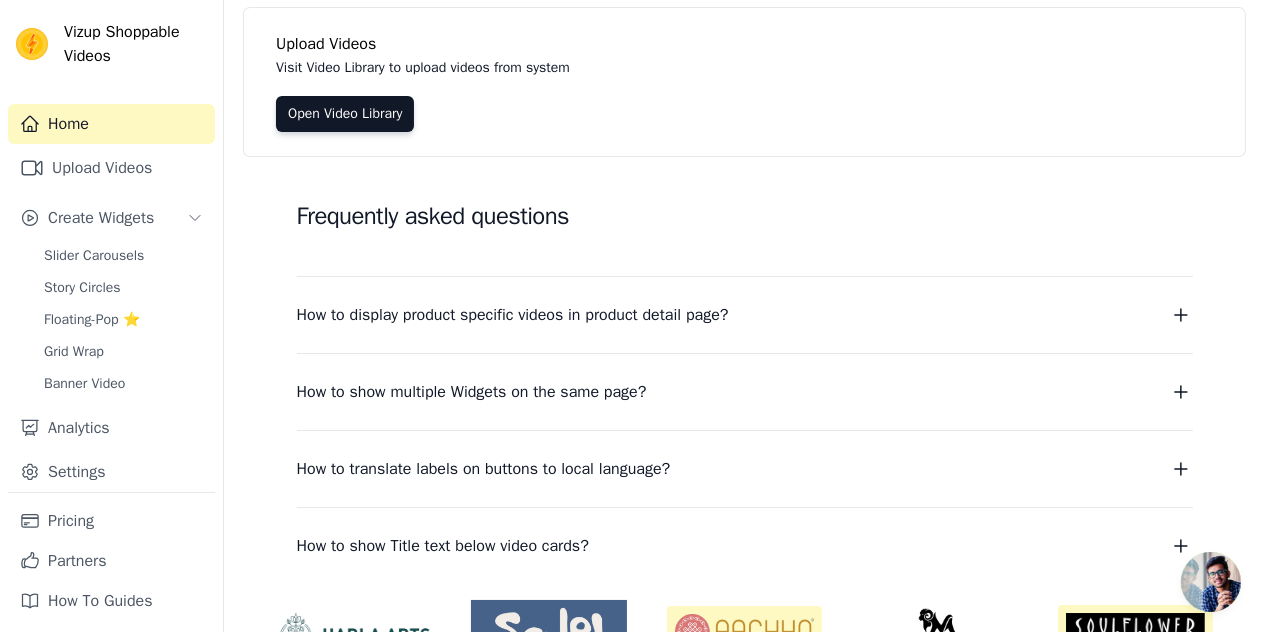 scroll, scrollTop: 0, scrollLeft: 0, axis: both 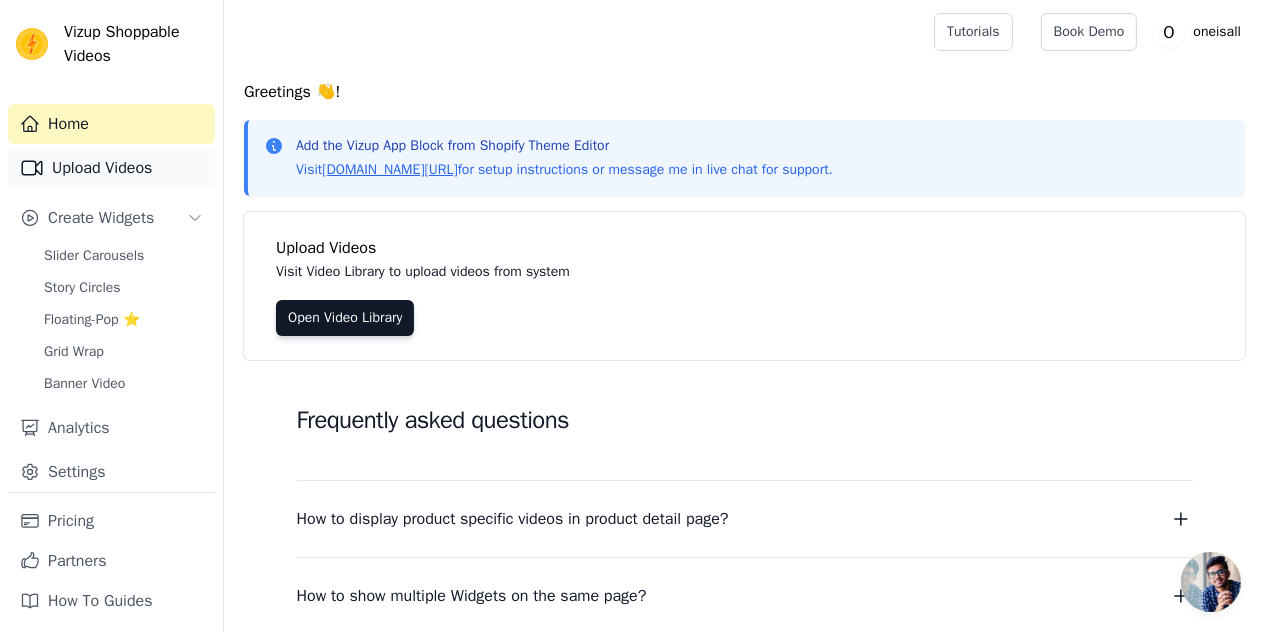 click on "Upload Videos" at bounding box center (111, 168) 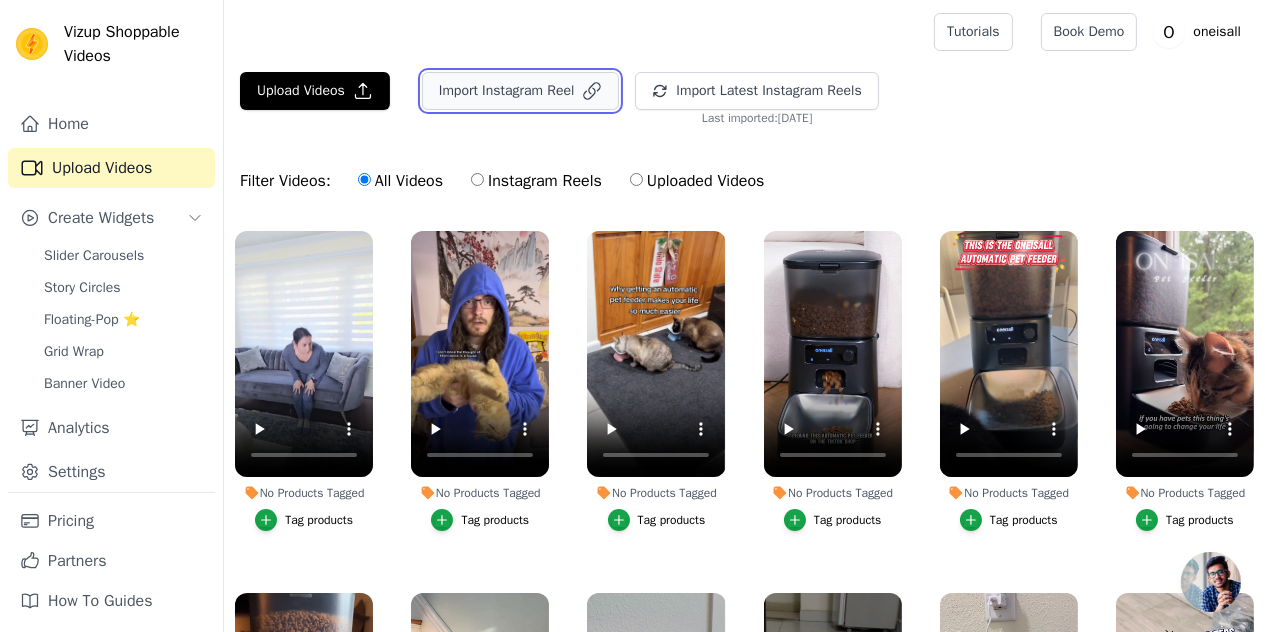 click on "Import Instagram Reel" at bounding box center (521, 91) 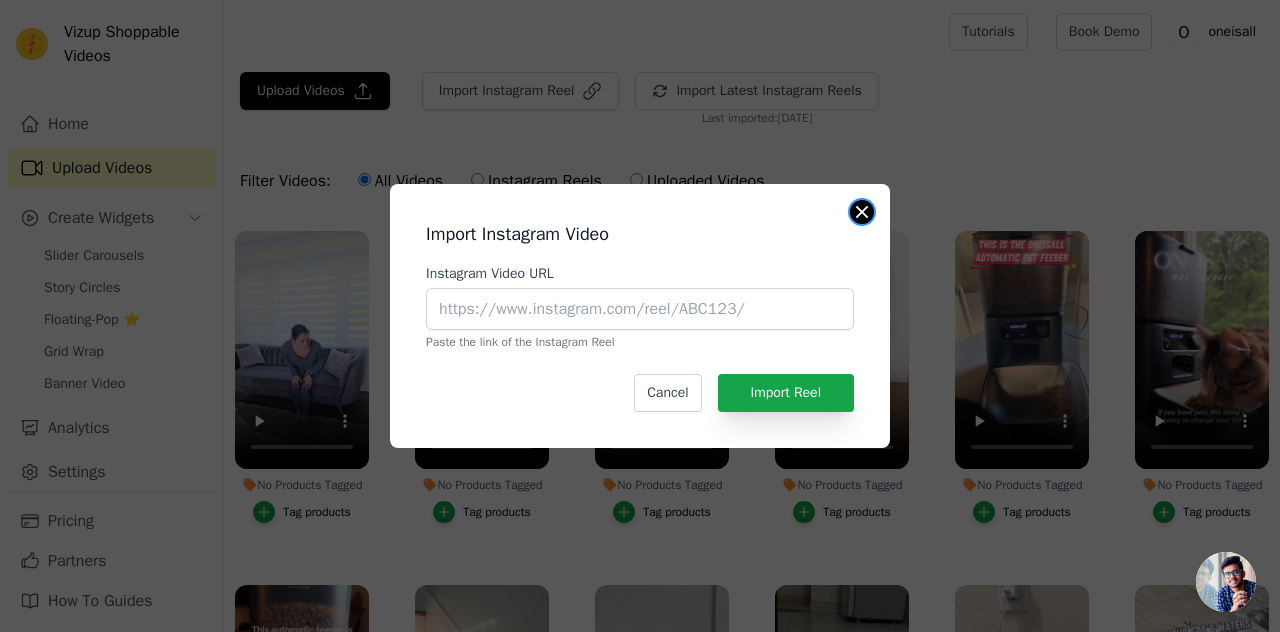 click at bounding box center [862, 212] 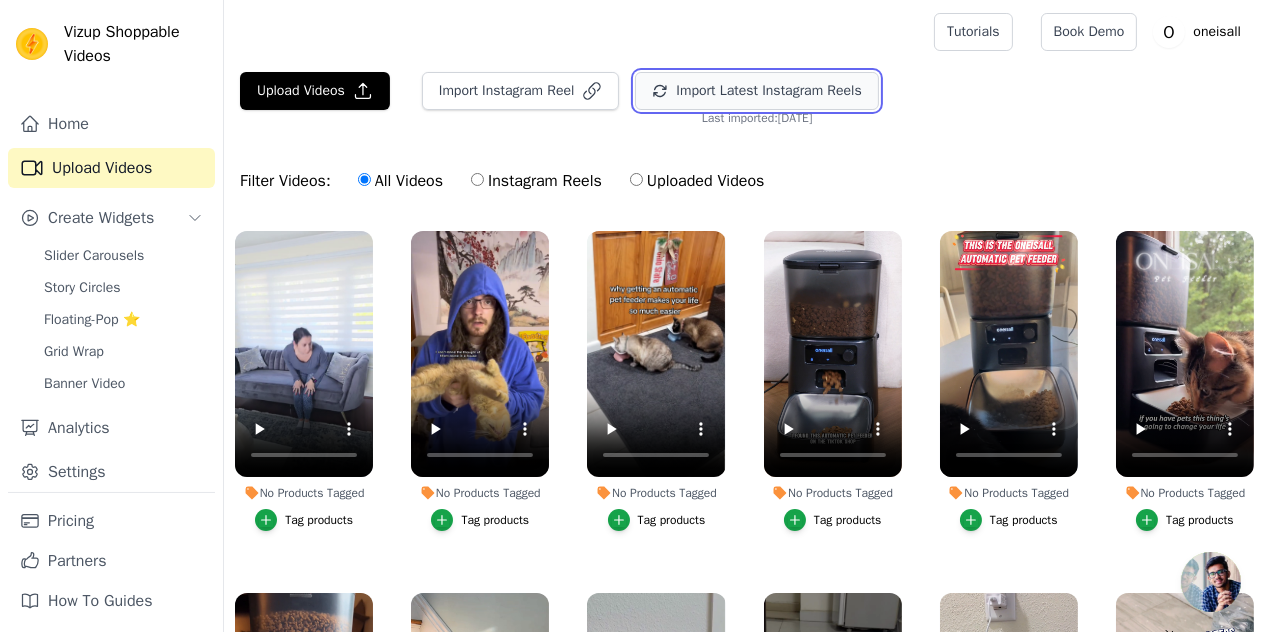 click on "Import Latest Instagram Reels" at bounding box center (756, 91) 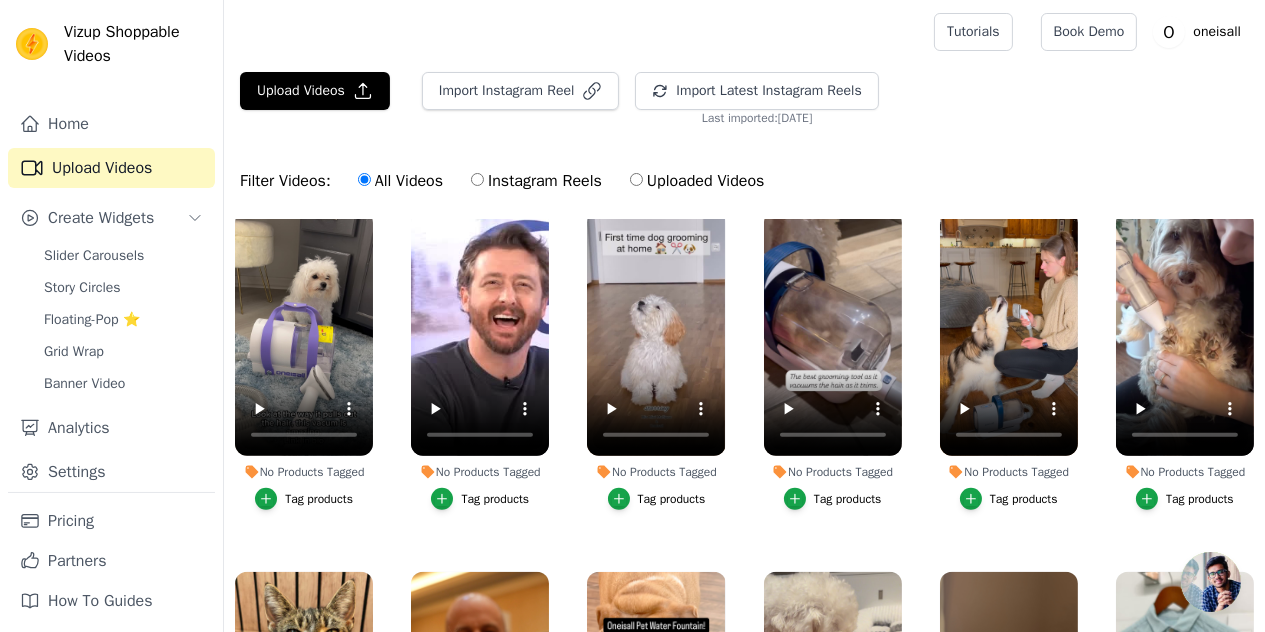 scroll, scrollTop: 2200, scrollLeft: 0, axis: vertical 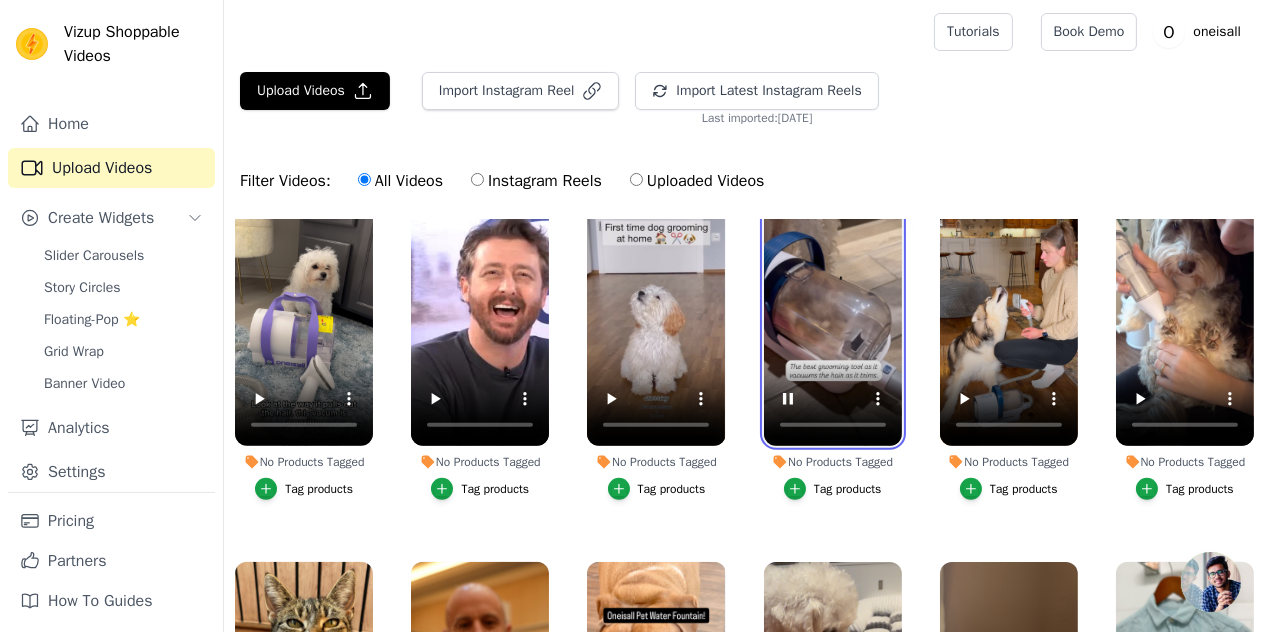 type 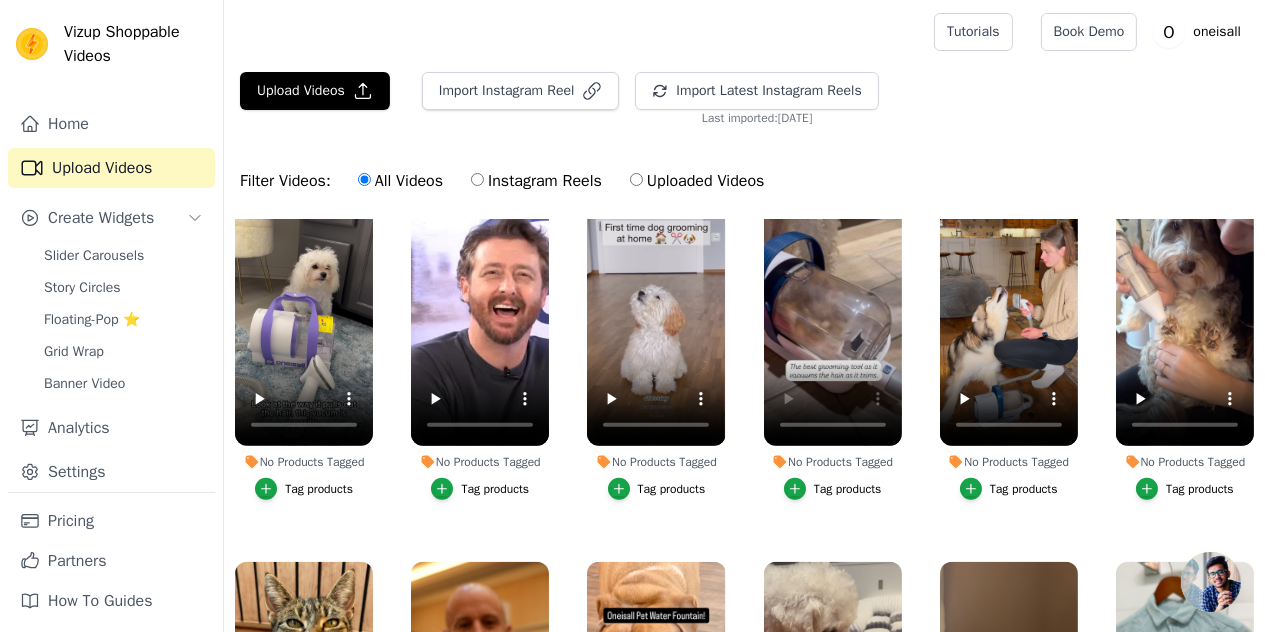 click on "No Products Tagged       Tag products" at bounding box center [833, 351] 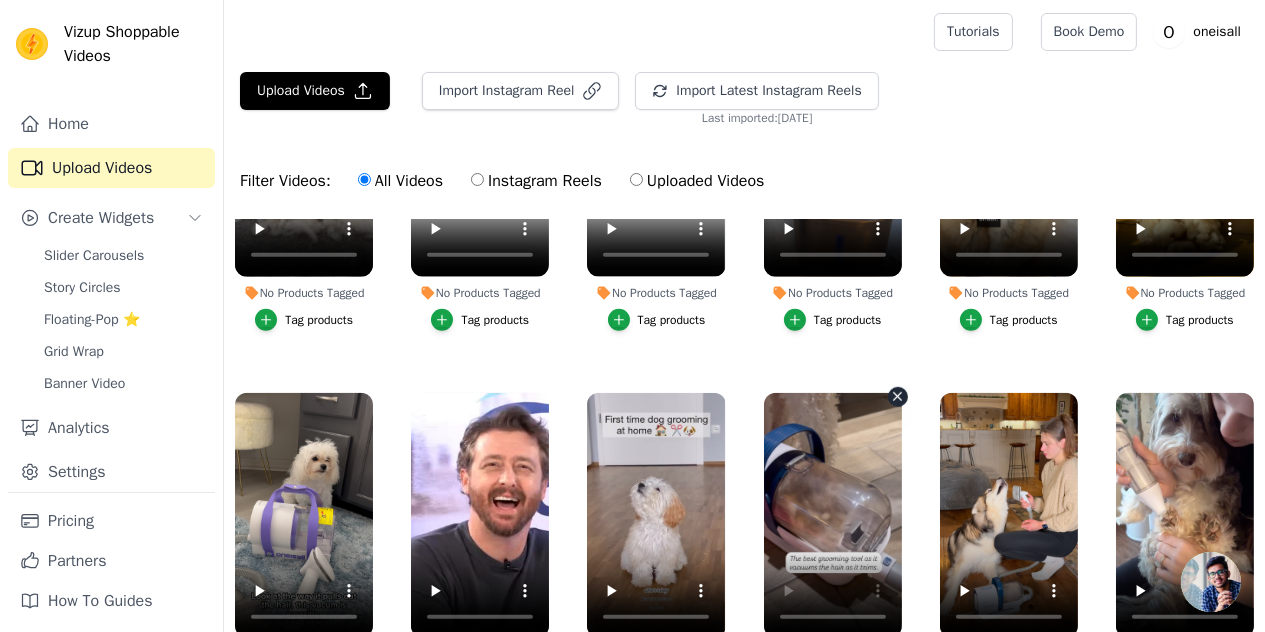 scroll, scrollTop: 2000, scrollLeft: 0, axis: vertical 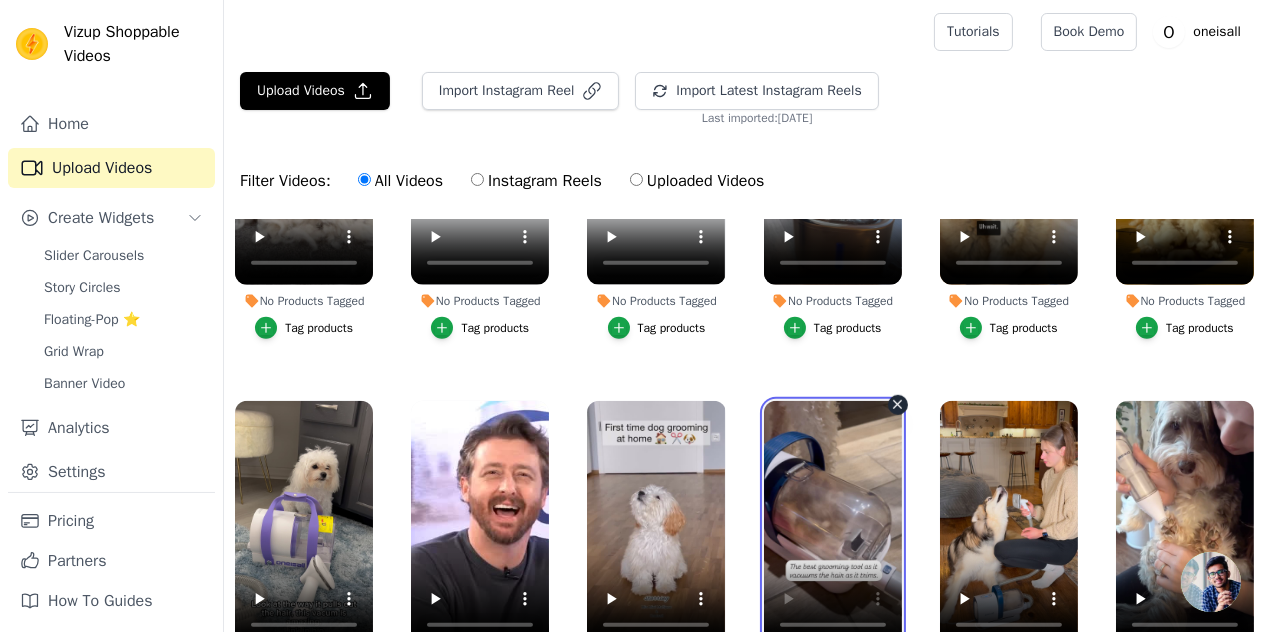 click at bounding box center (833, 524) 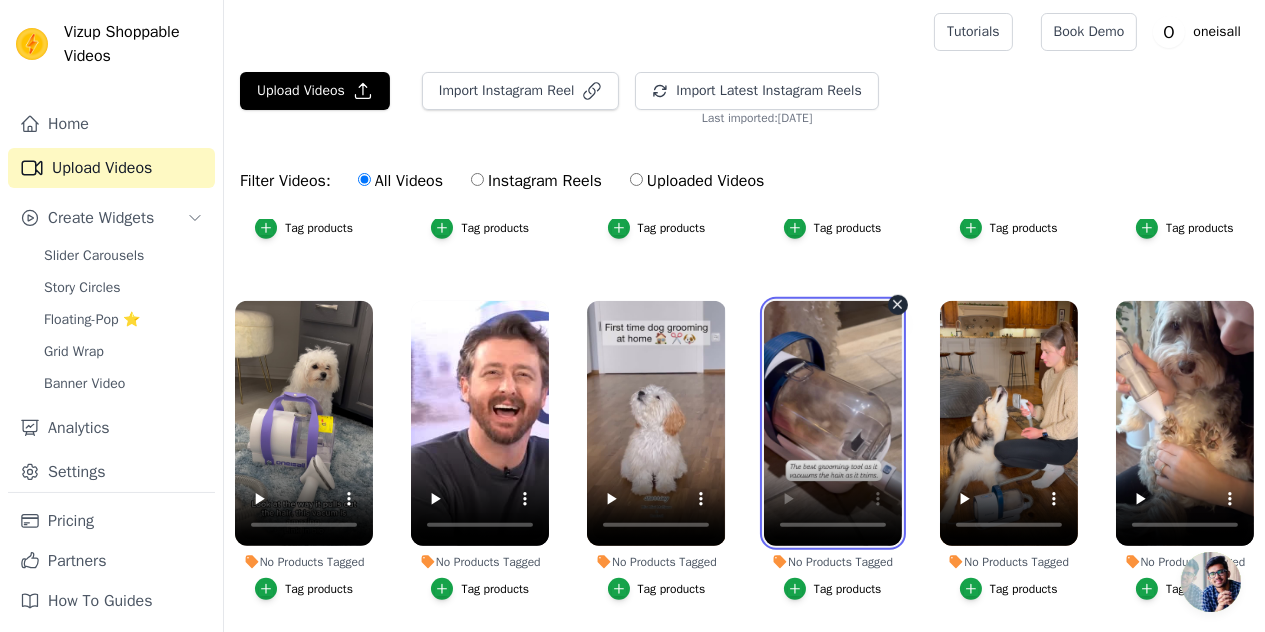 scroll, scrollTop: 2200, scrollLeft: 0, axis: vertical 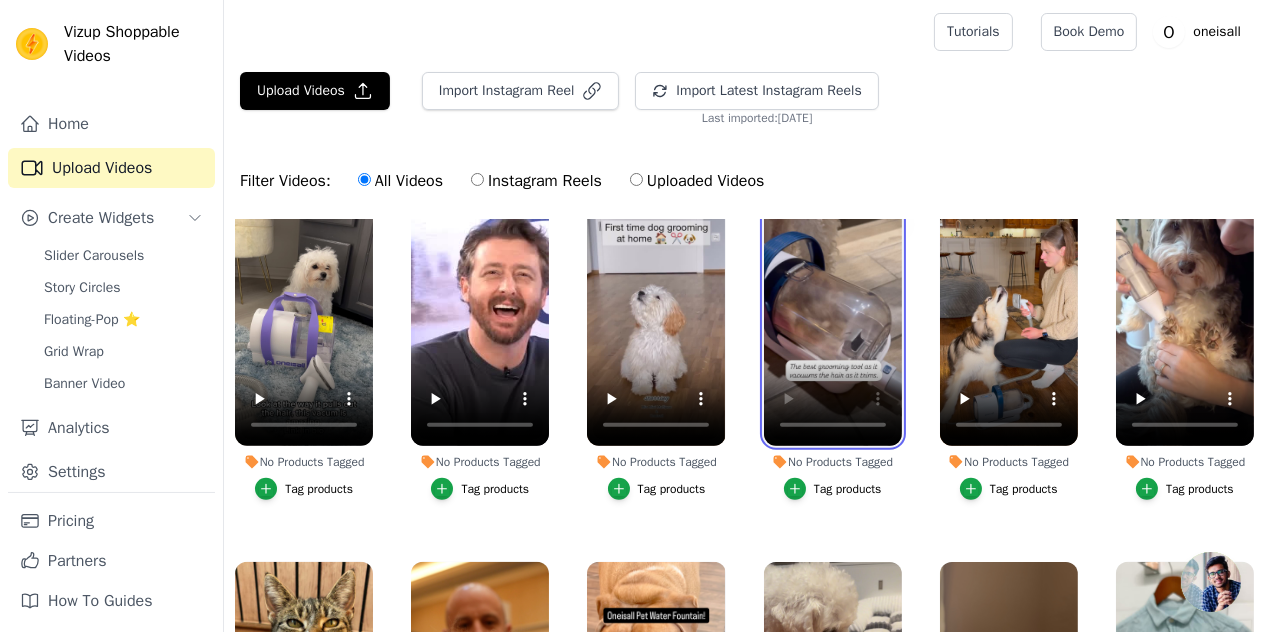 click at bounding box center [833, 324] 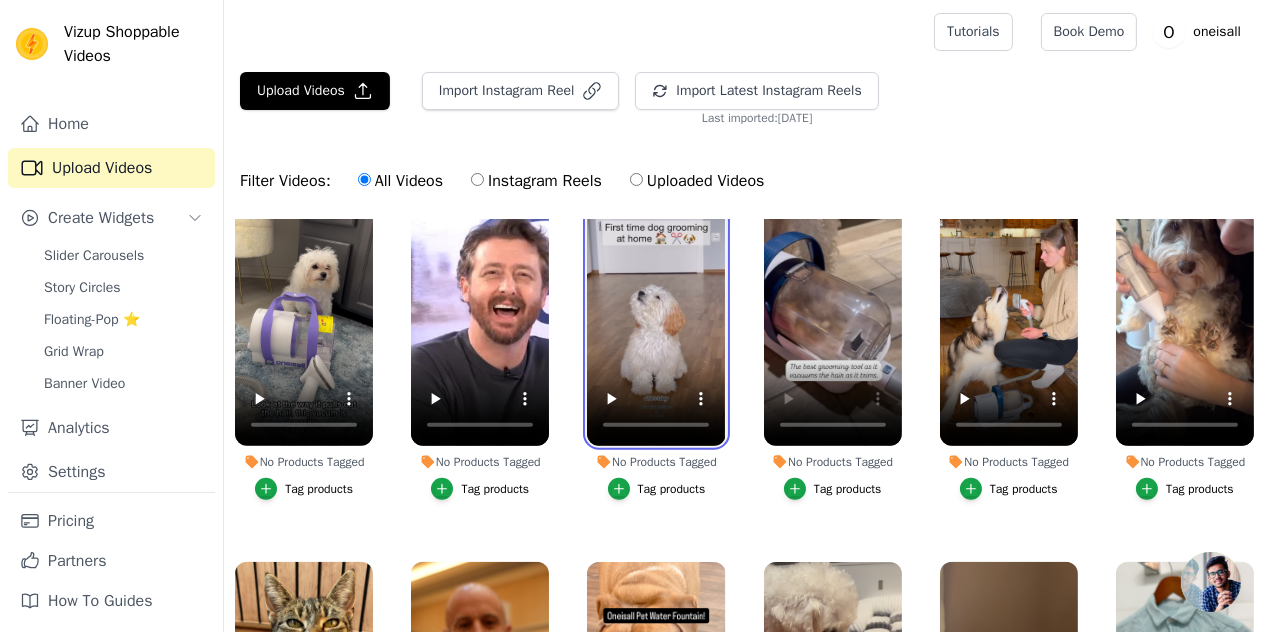 click at bounding box center (656, 324) 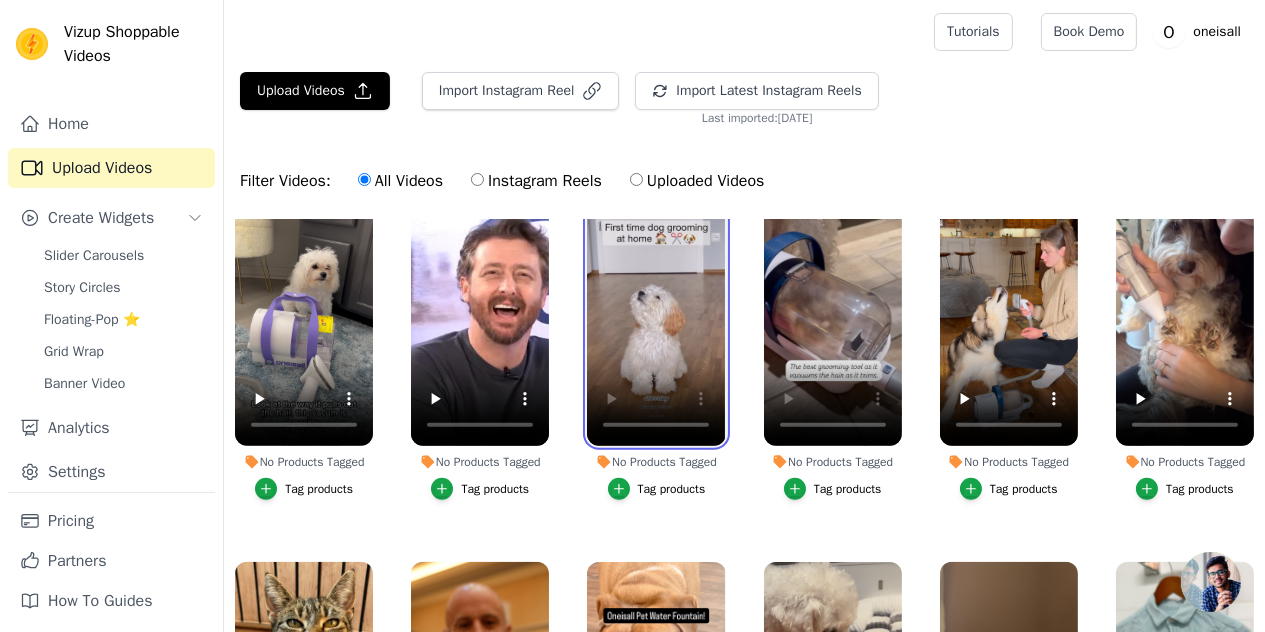 click at bounding box center [656, 324] 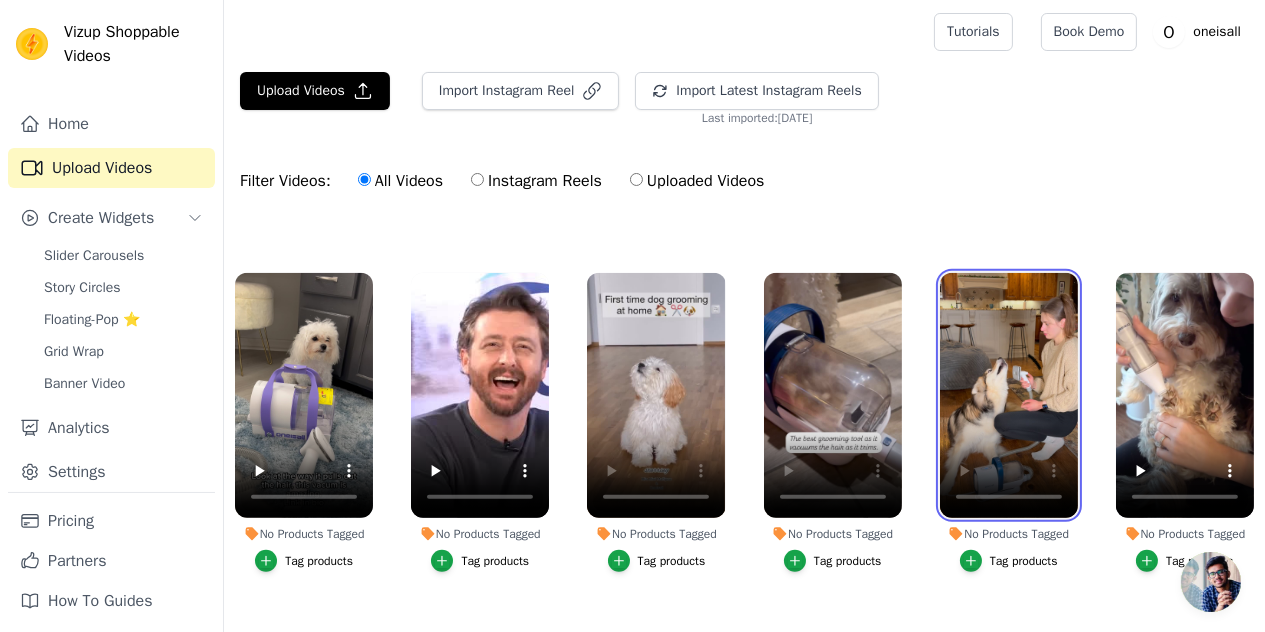 scroll, scrollTop: 2100, scrollLeft: 0, axis: vertical 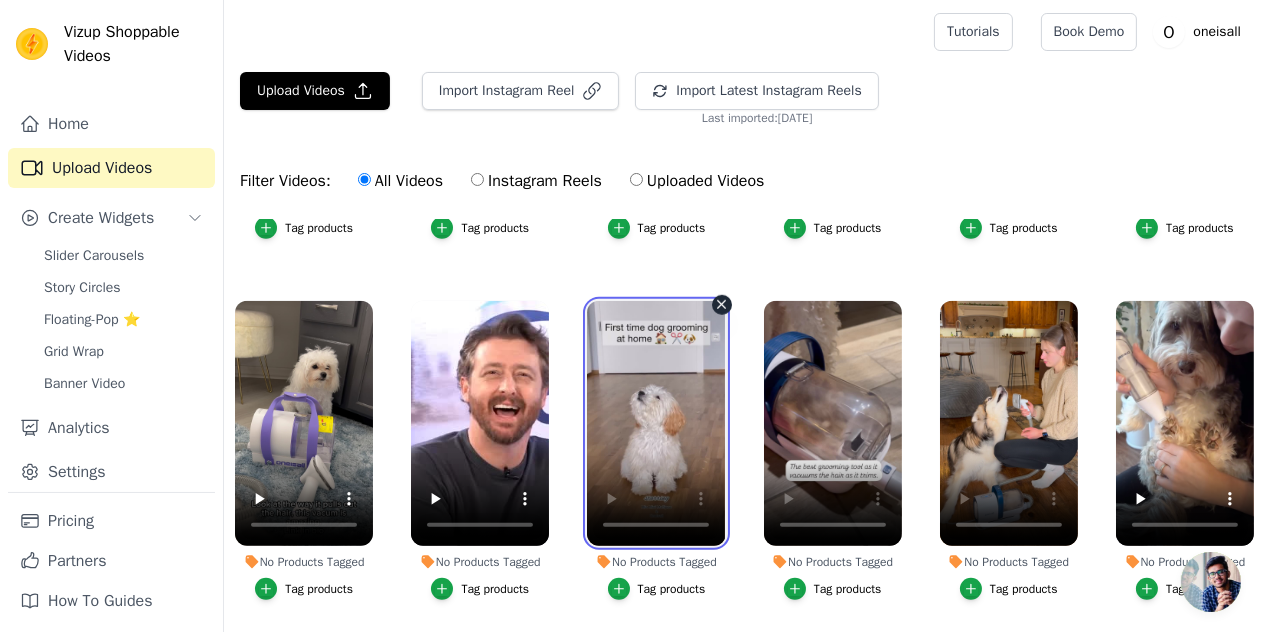 type 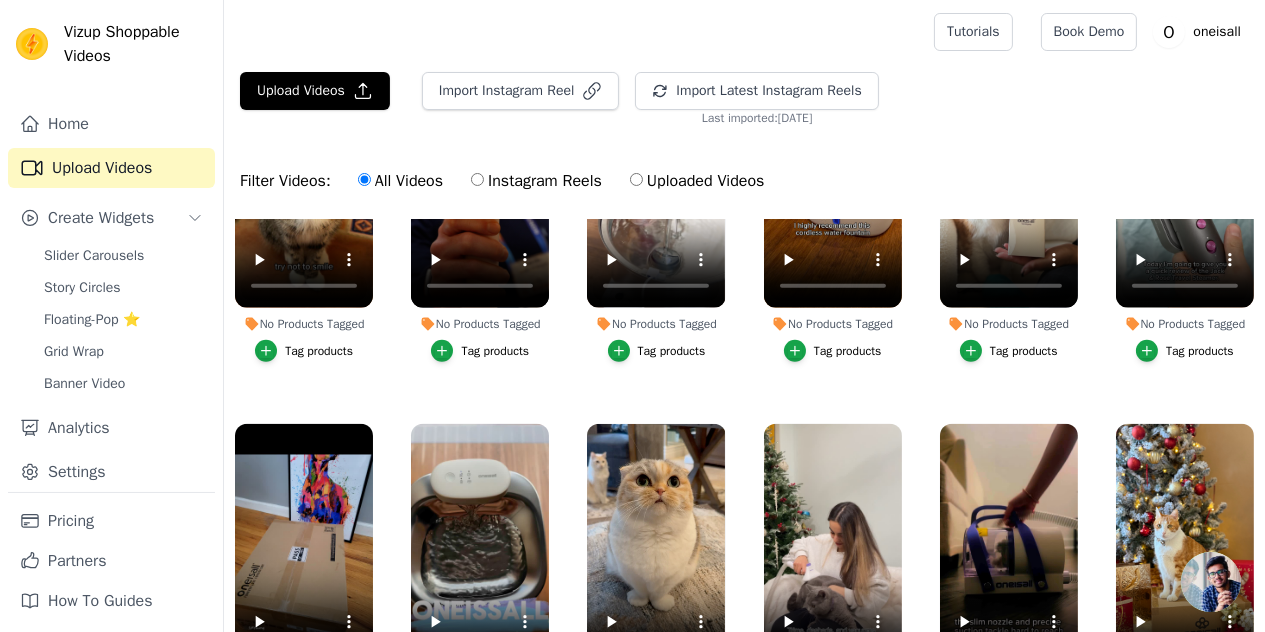 scroll, scrollTop: 2500, scrollLeft: 0, axis: vertical 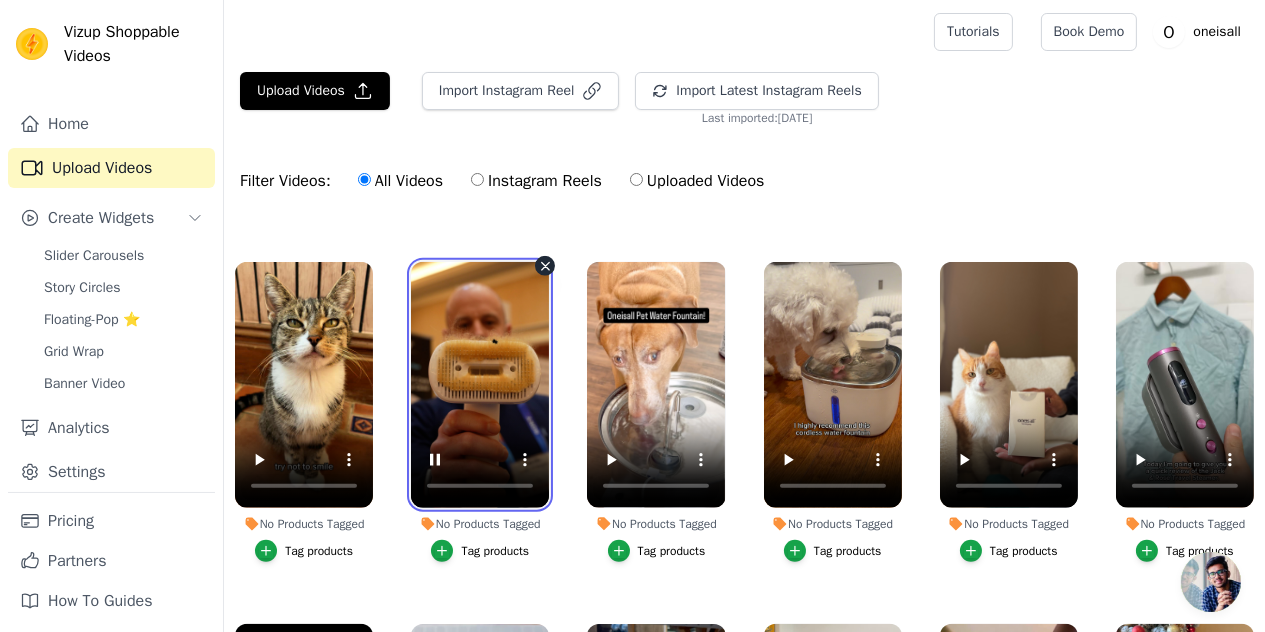 type 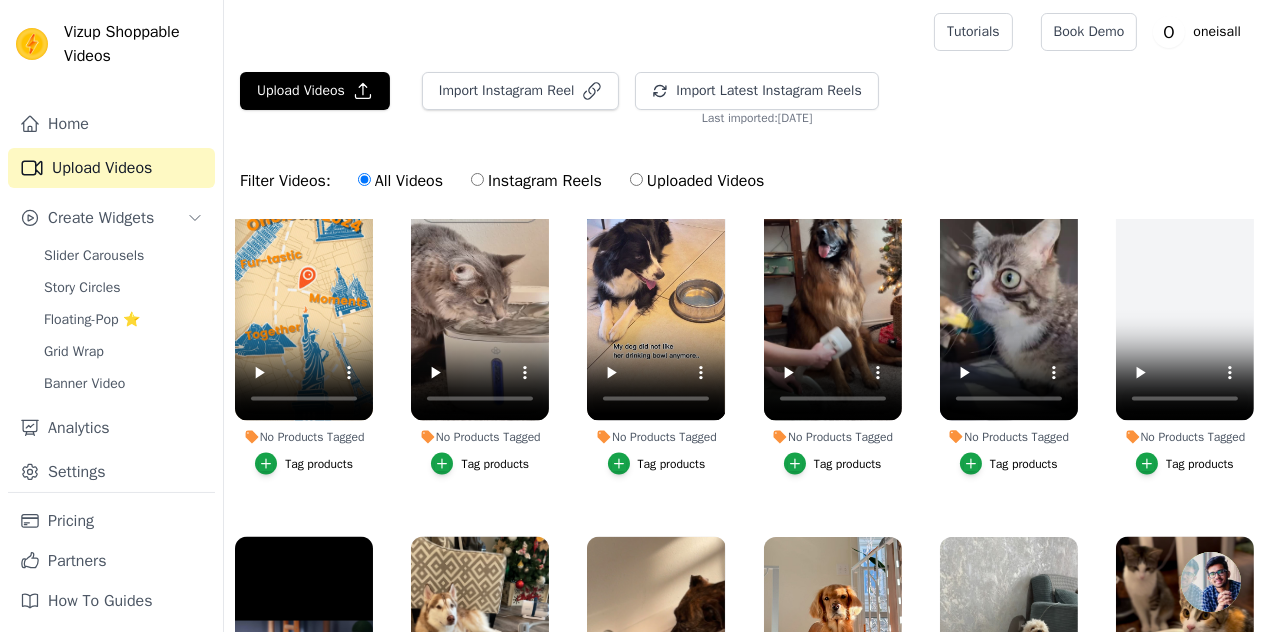 scroll, scrollTop: 3700, scrollLeft: 0, axis: vertical 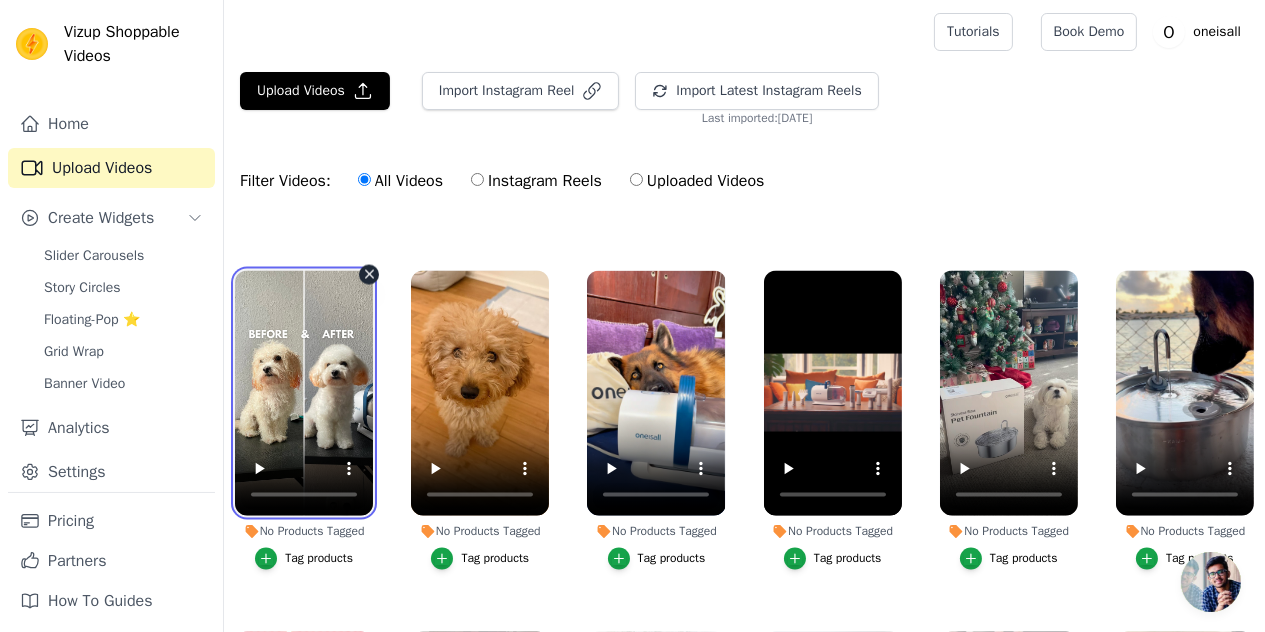 type 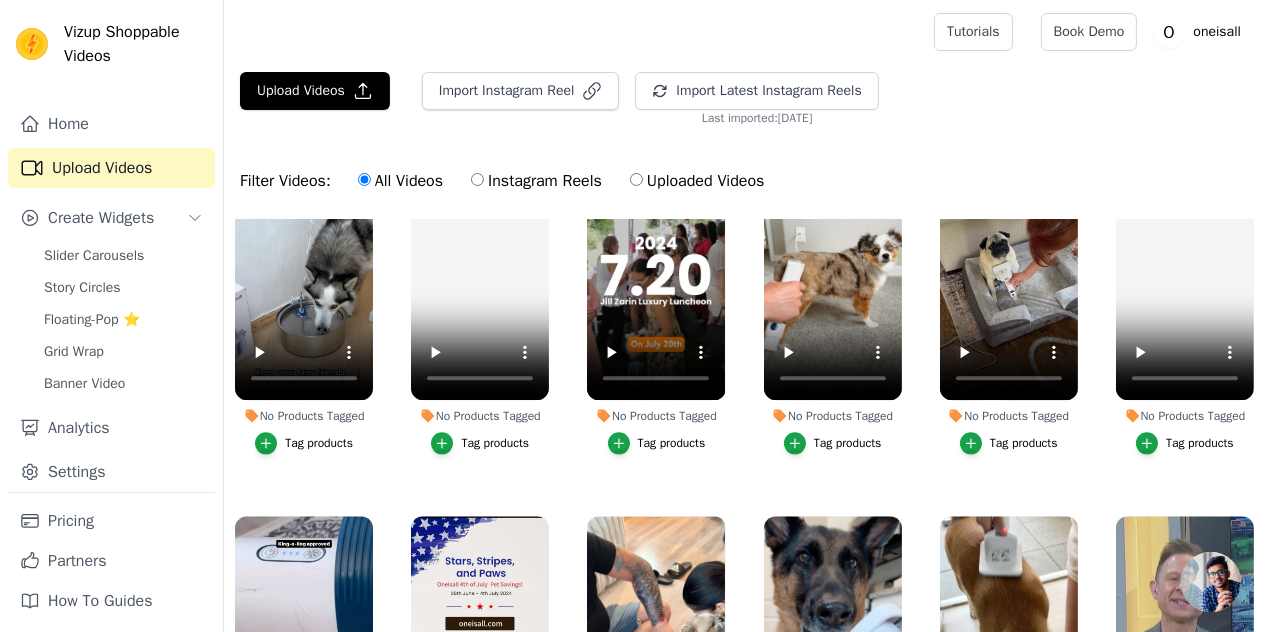 scroll, scrollTop: 5500, scrollLeft: 0, axis: vertical 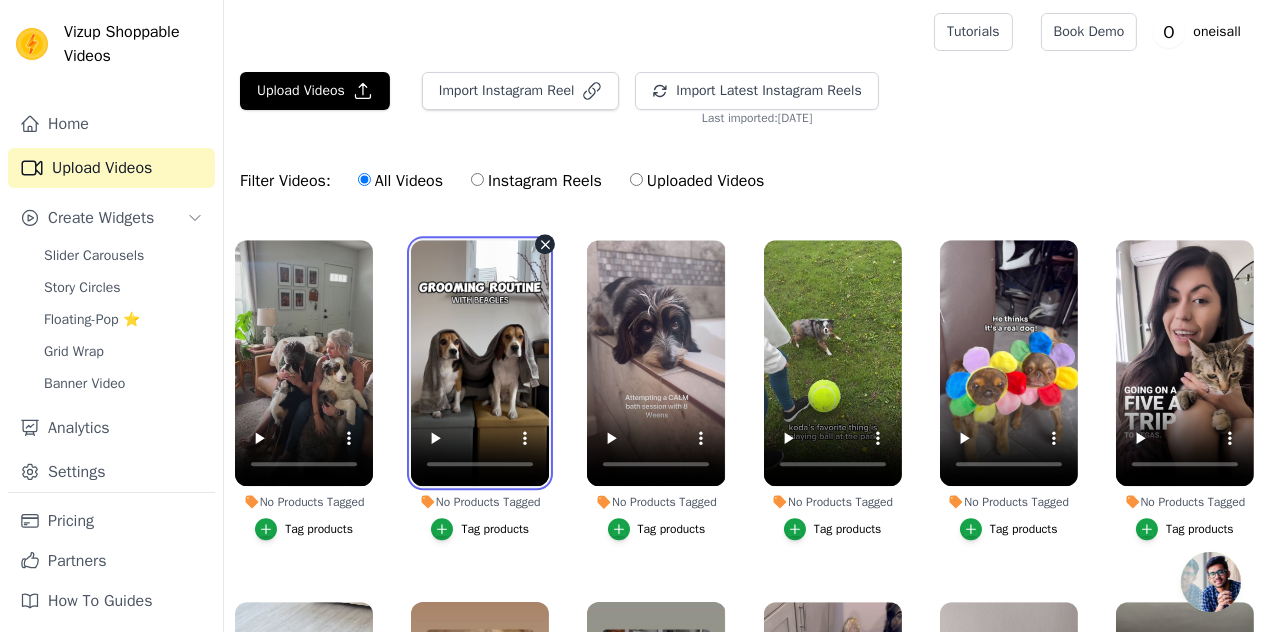 type 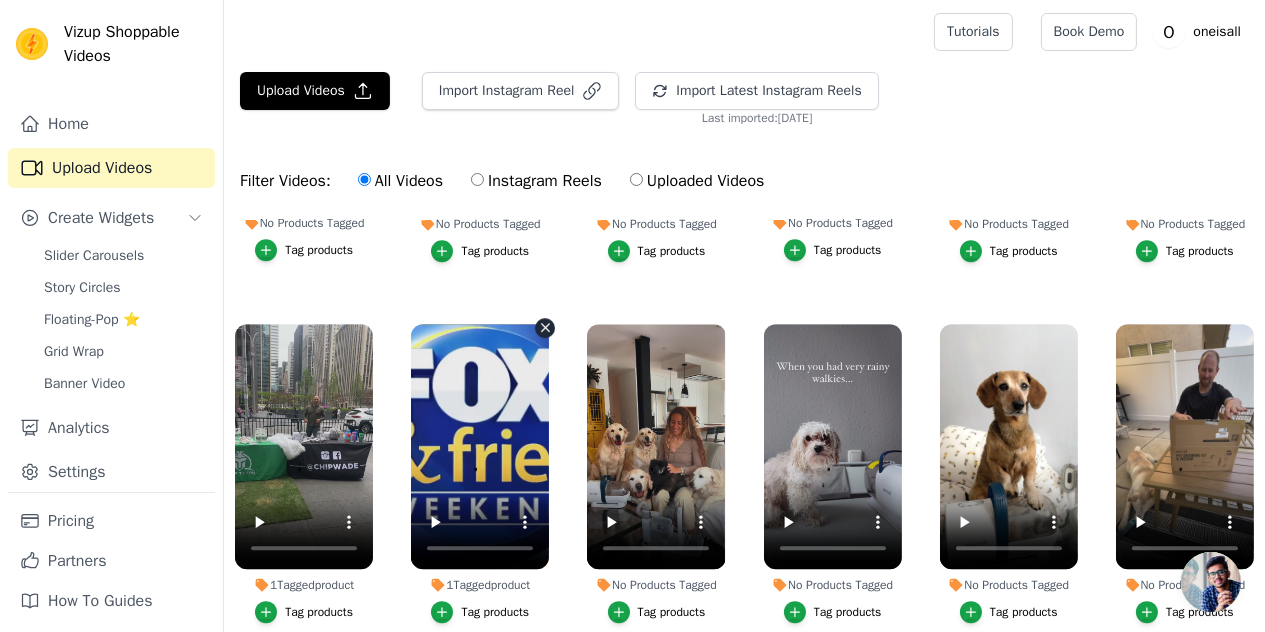 scroll, scrollTop: 7200, scrollLeft: 0, axis: vertical 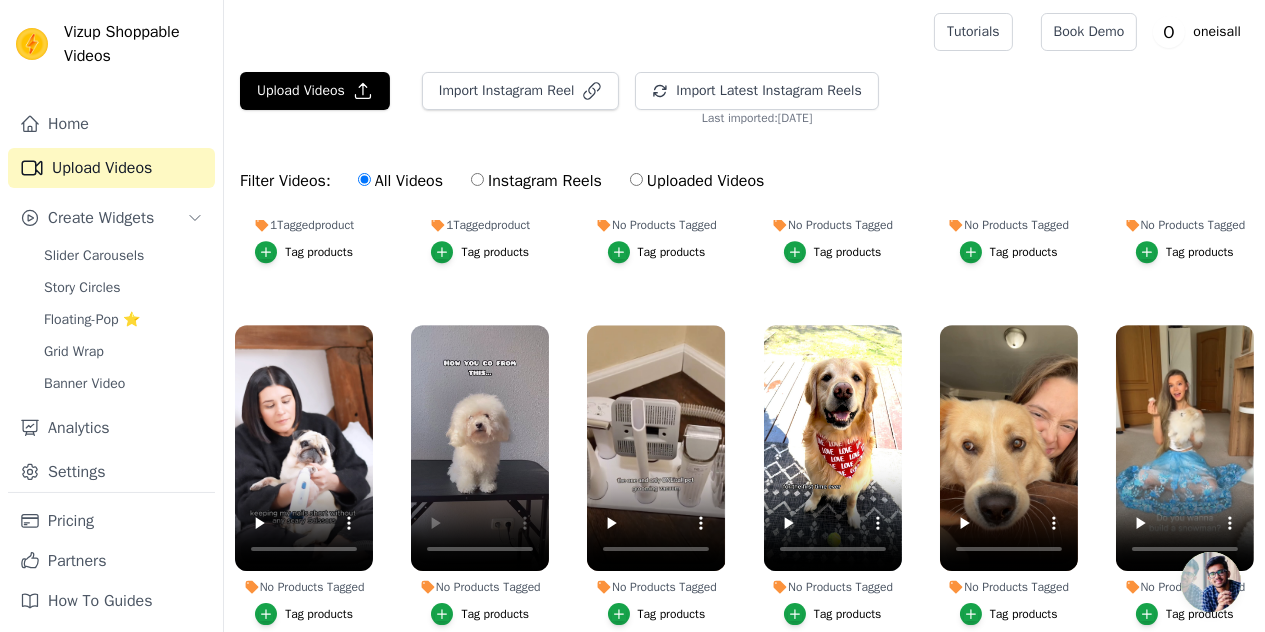 click on "No Products Tagged       Tag products" at bounding box center (656, 118) 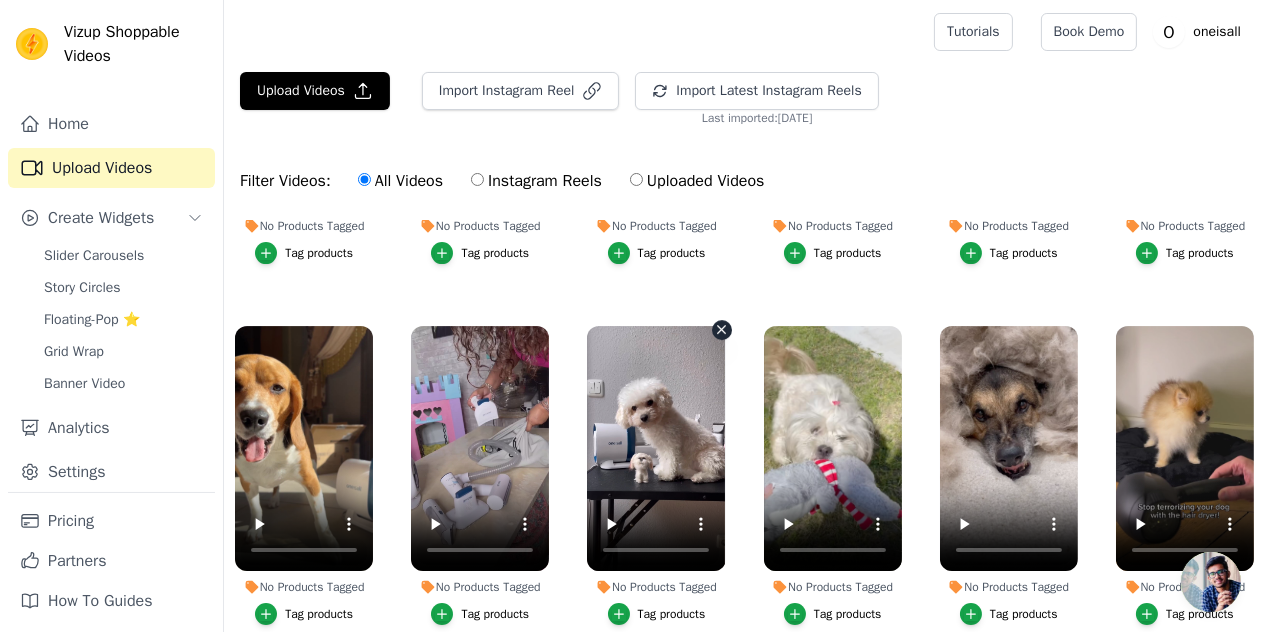 scroll, scrollTop: 8000, scrollLeft: 0, axis: vertical 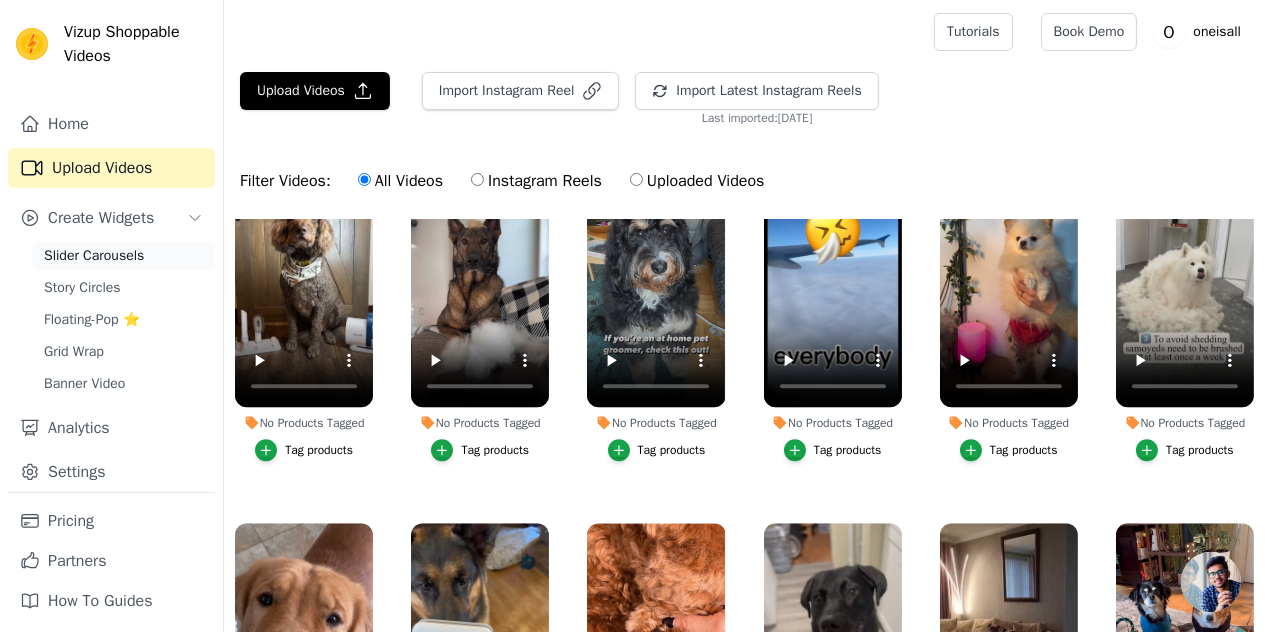 click on "Slider Carousels" at bounding box center (94, 256) 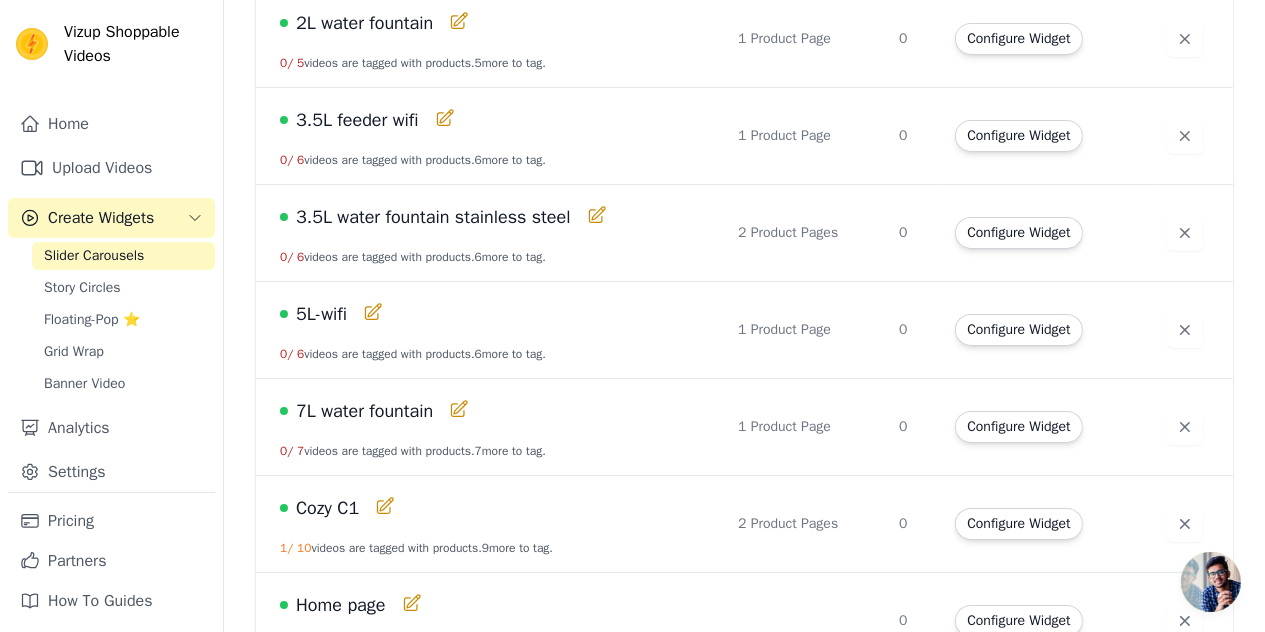 scroll, scrollTop: 485, scrollLeft: 0, axis: vertical 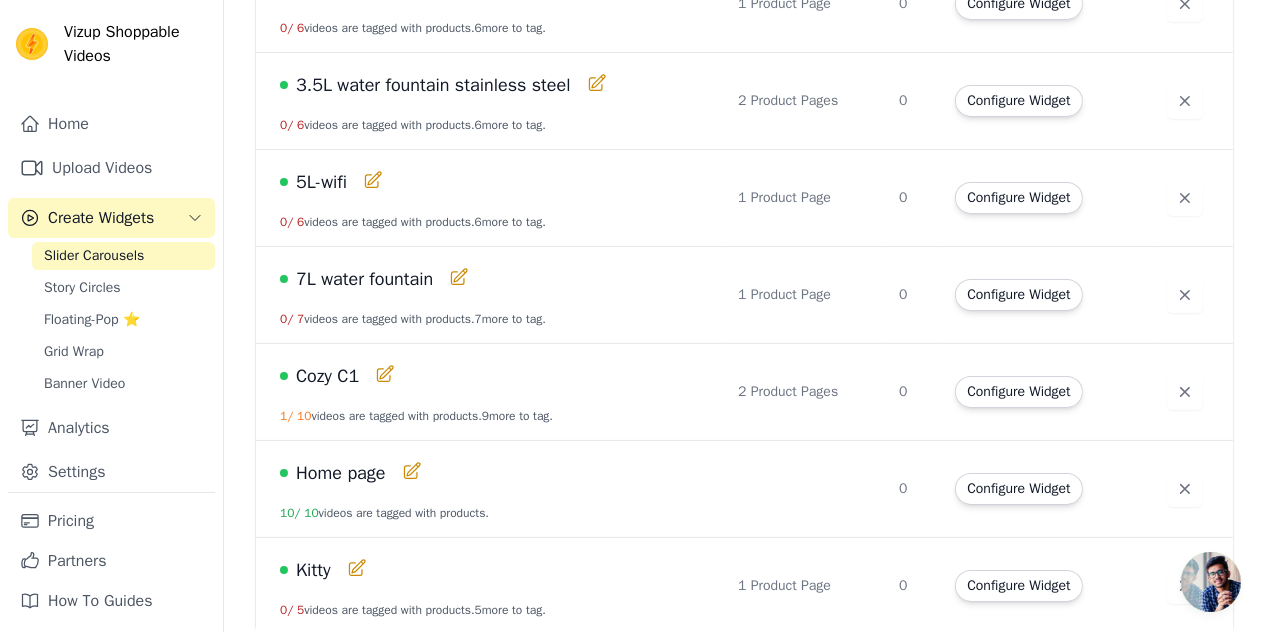 click on "Cozy C1" at bounding box center [497, 376] 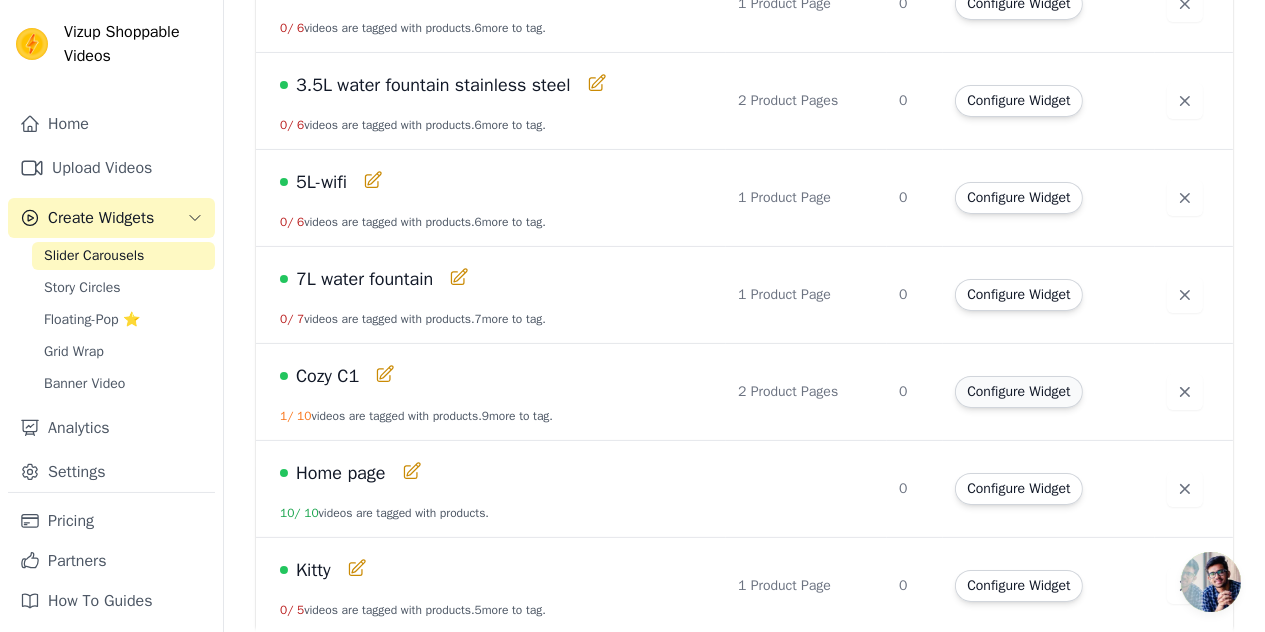 click on "Configure Widget" at bounding box center [1018, 392] 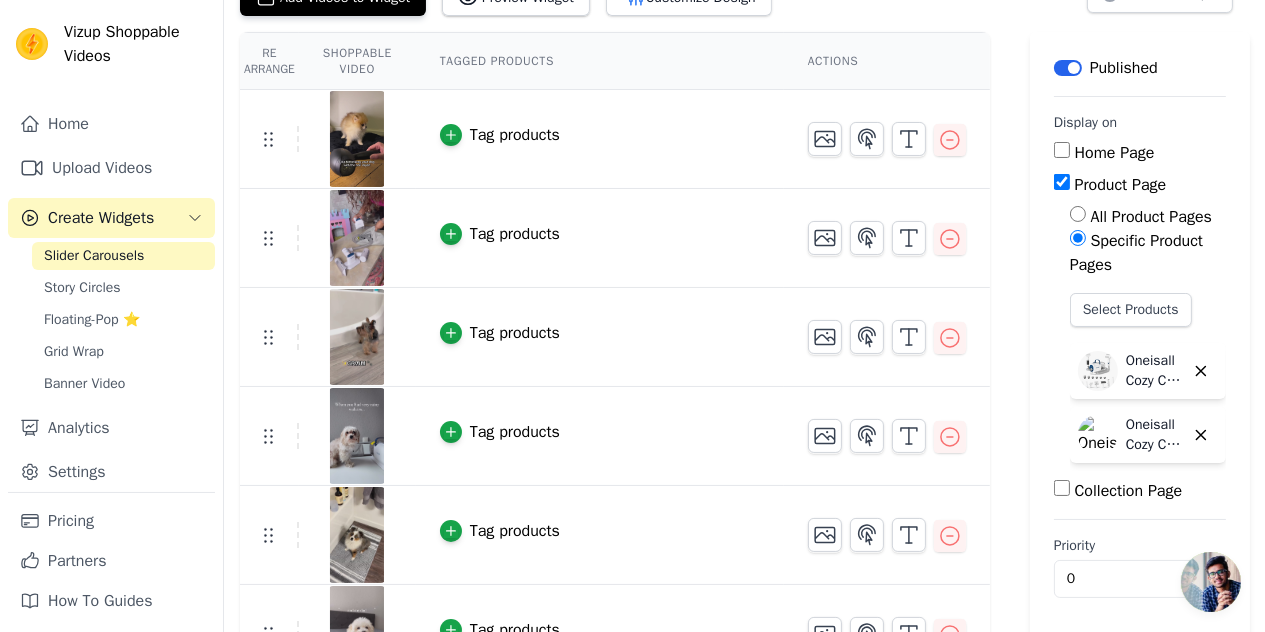 scroll, scrollTop: 100, scrollLeft: 0, axis: vertical 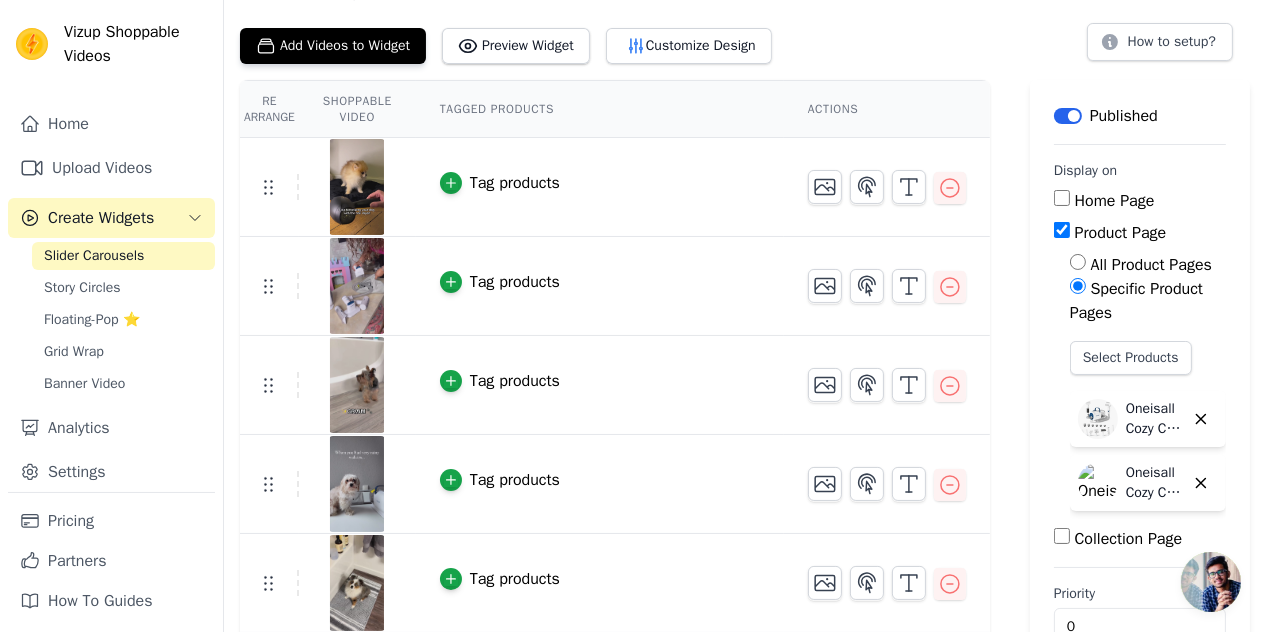 click at bounding box center [357, 286] 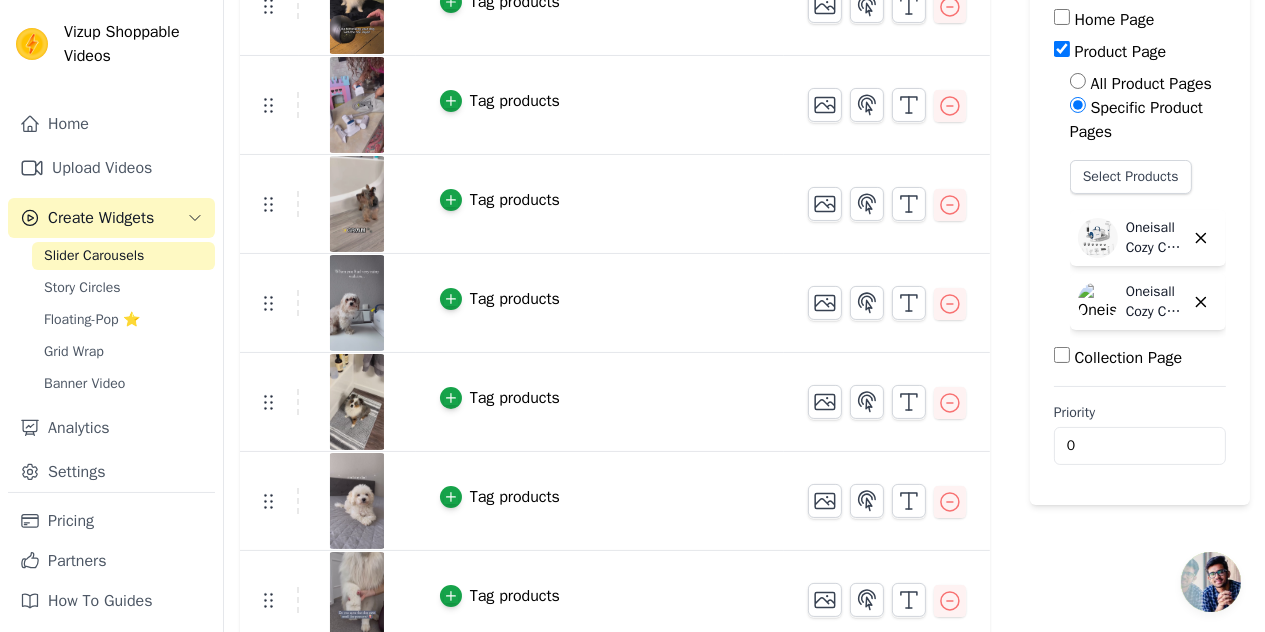 scroll, scrollTop: 400, scrollLeft: 0, axis: vertical 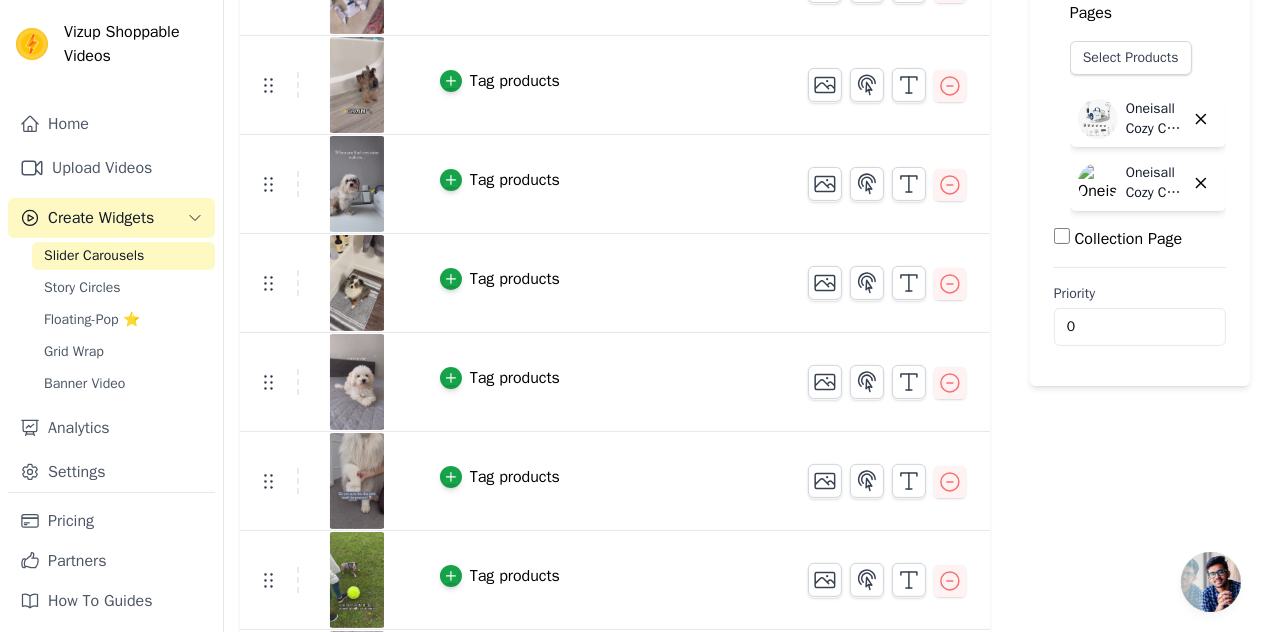 click at bounding box center [357, 283] 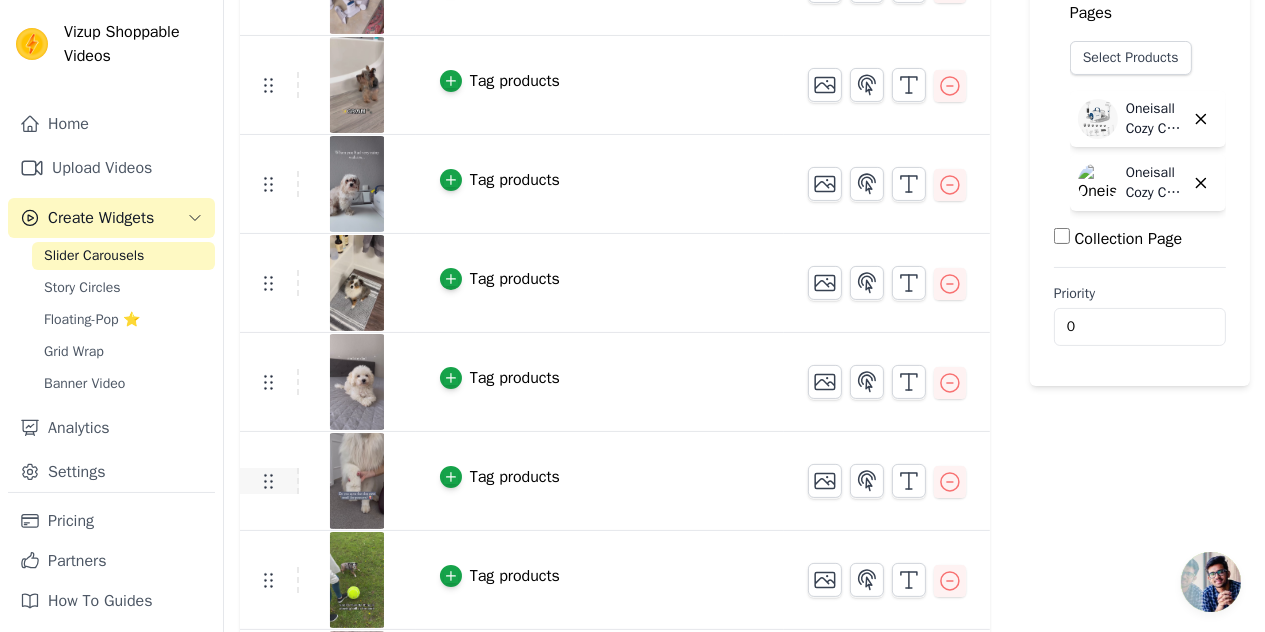 click 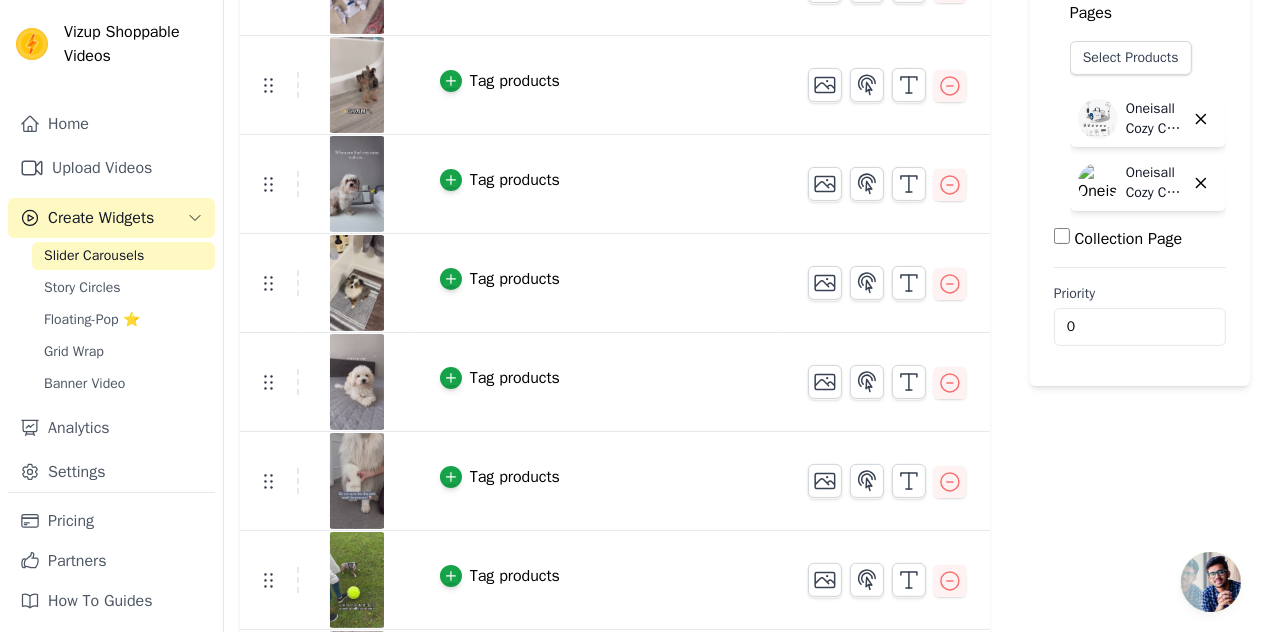 click on "Tag products" at bounding box center (515, 477) 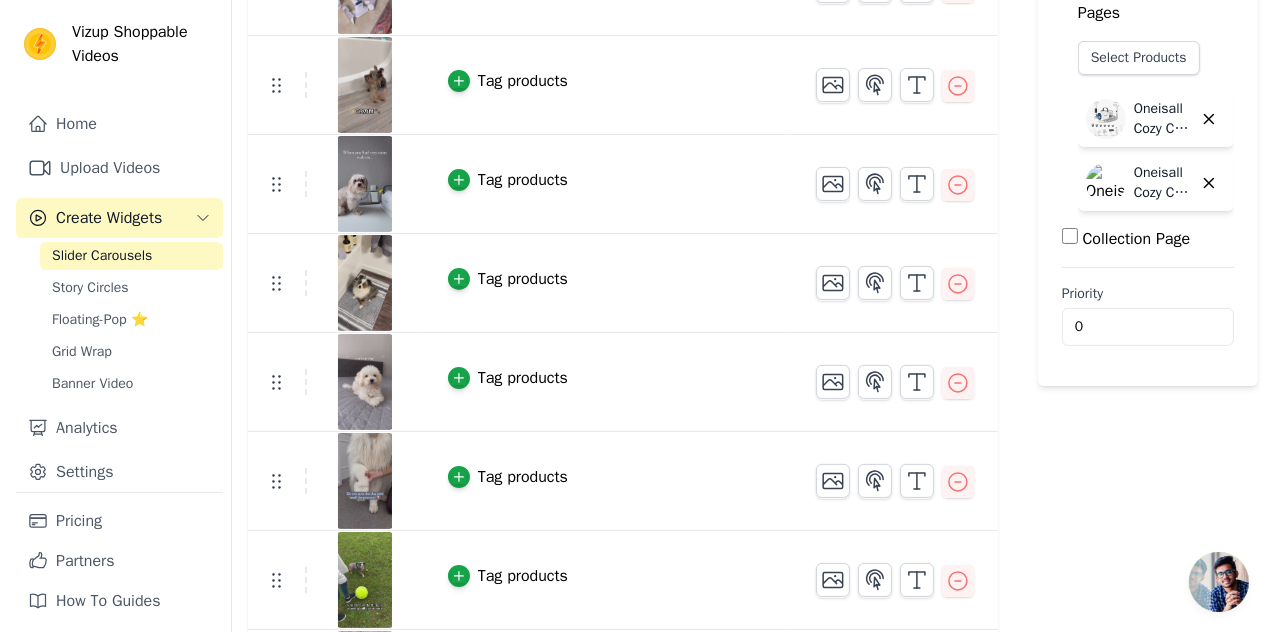 scroll, scrollTop: 0, scrollLeft: 0, axis: both 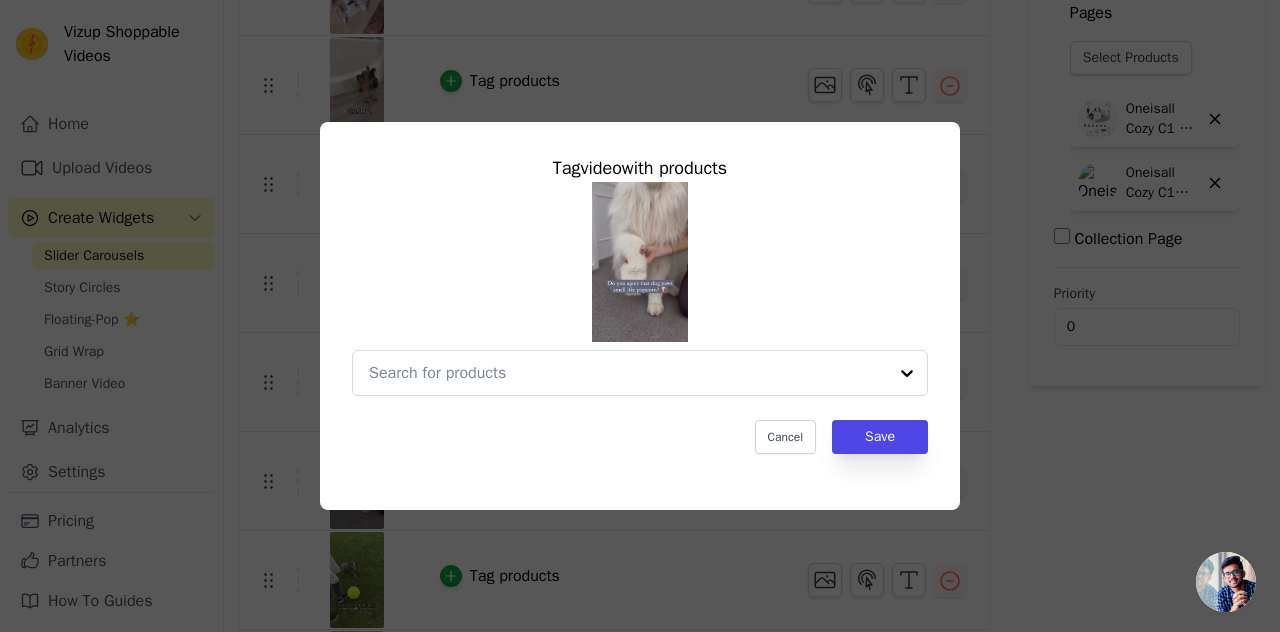 click at bounding box center (640, 262) 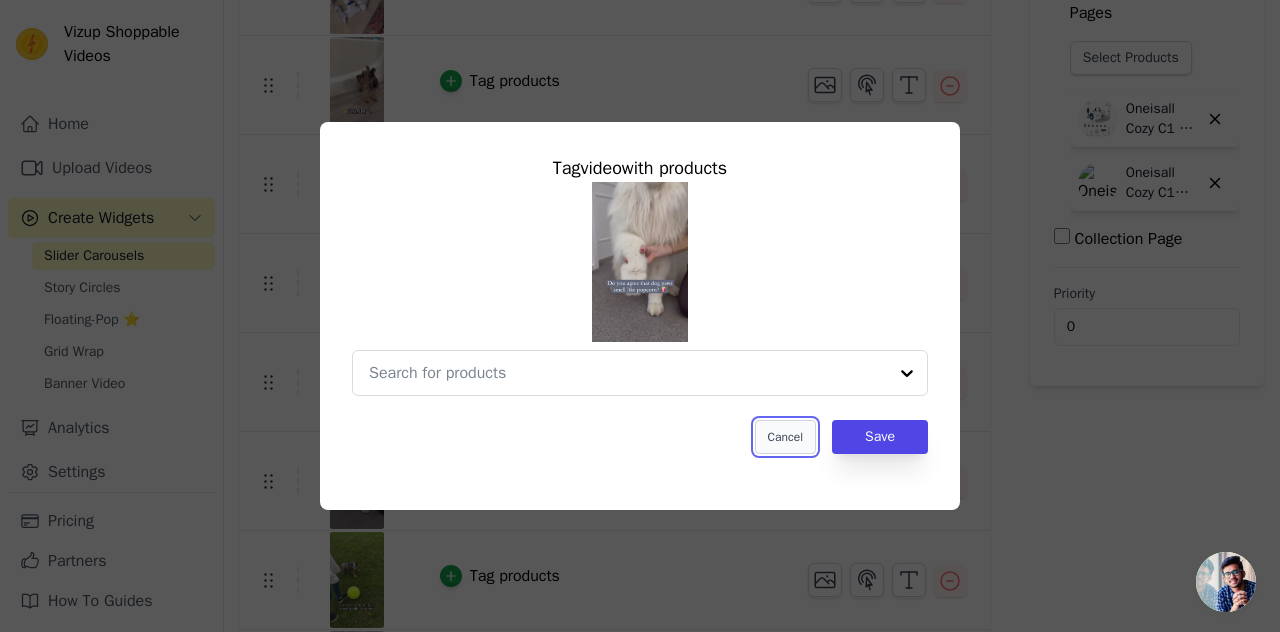 click on "Cancel" at bounding box center (785, 437) 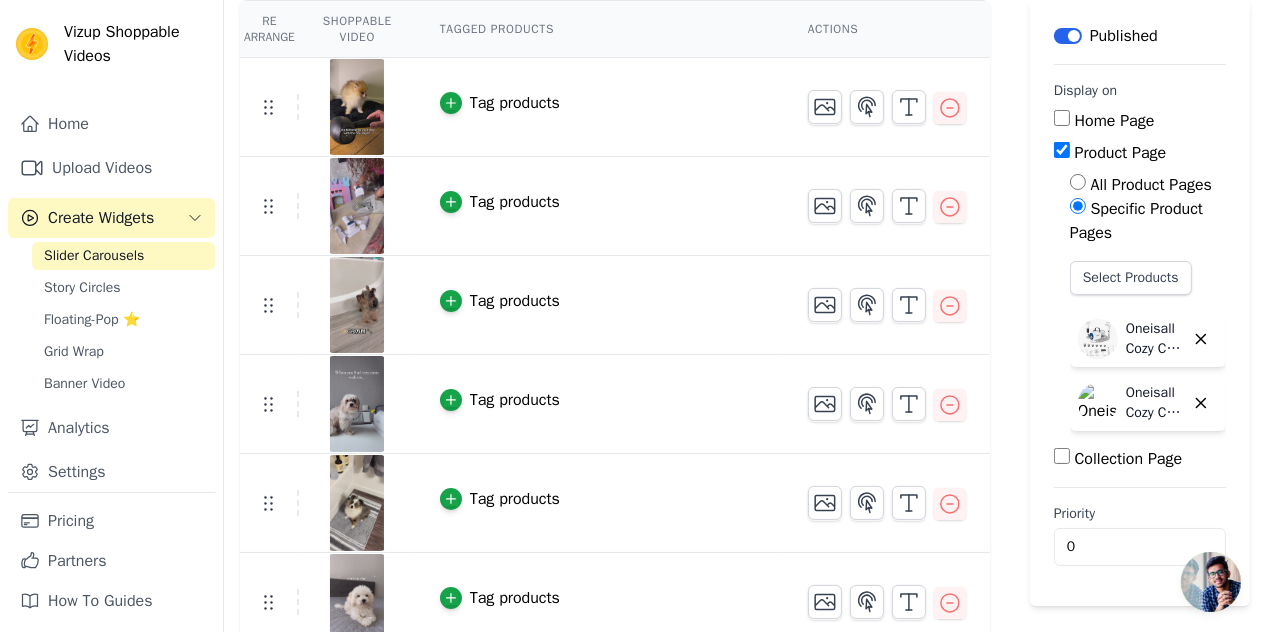 scroll, scrollTop: 0, scrollLeft: 0, axis: both 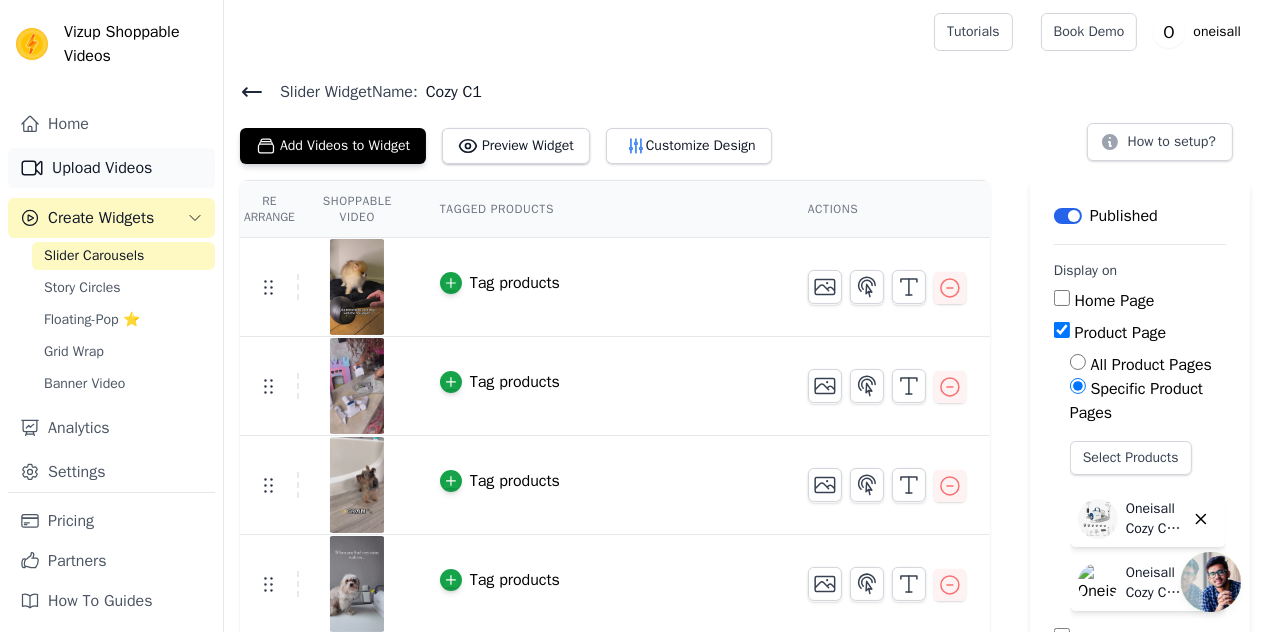 click on "Upload Videos" at bounding box center (111, 168) 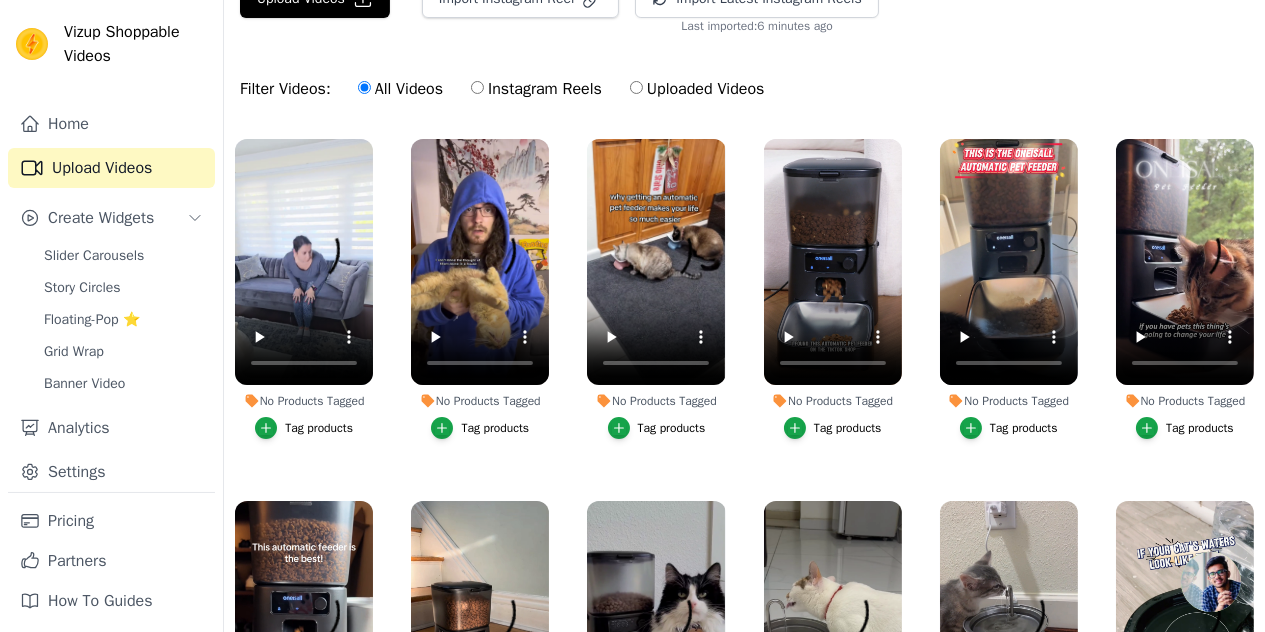 scroll, scrollTop: 202, scrollLeft: 0, axis: vertical 